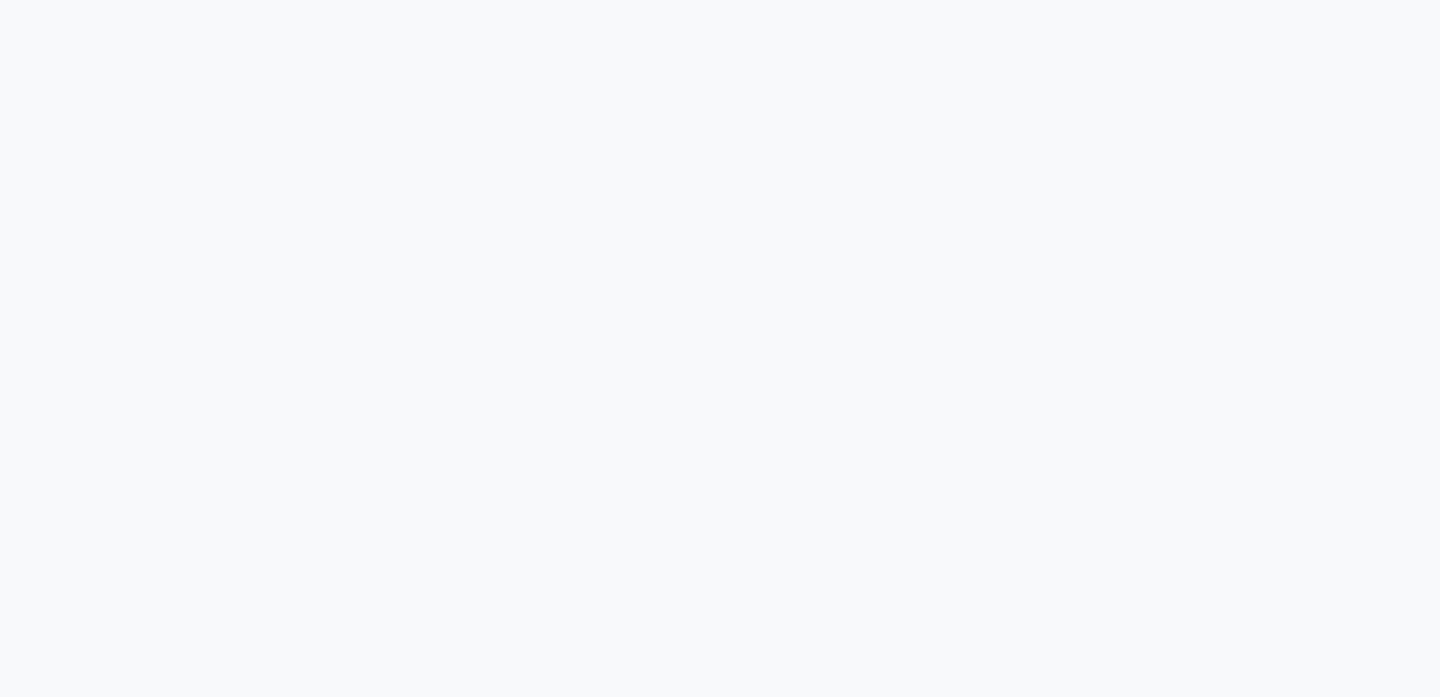 scroll, scrollTop: 0, scrollLeft: 0, axis: both 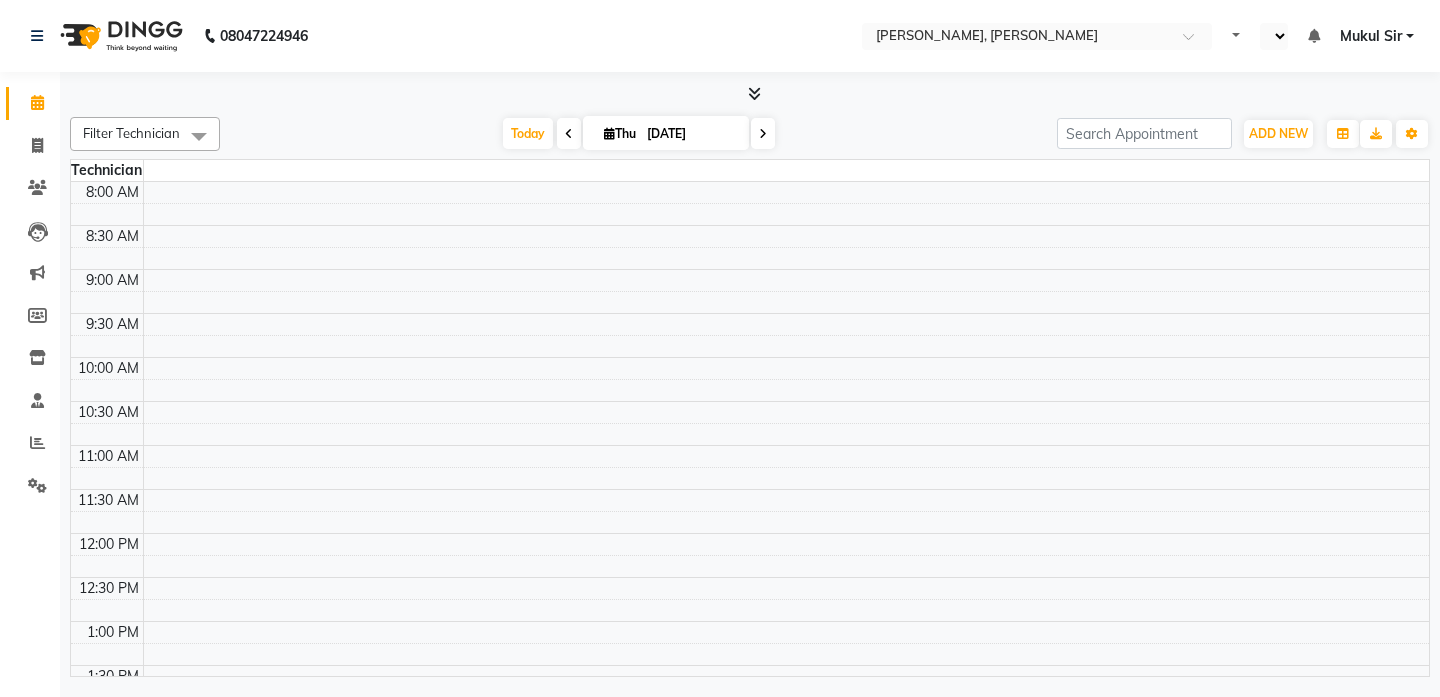 select on "en" 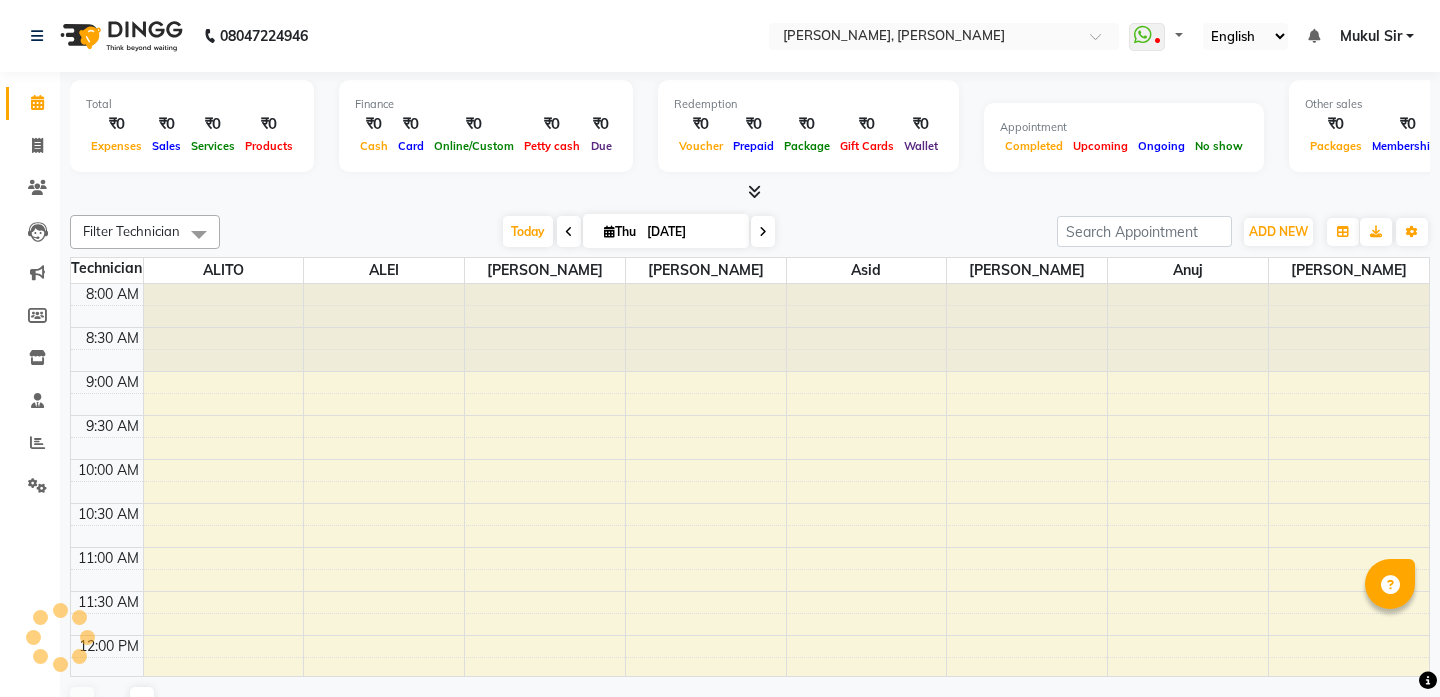scroll, scrollTop: 0, scrollLeft: 0, axis: both 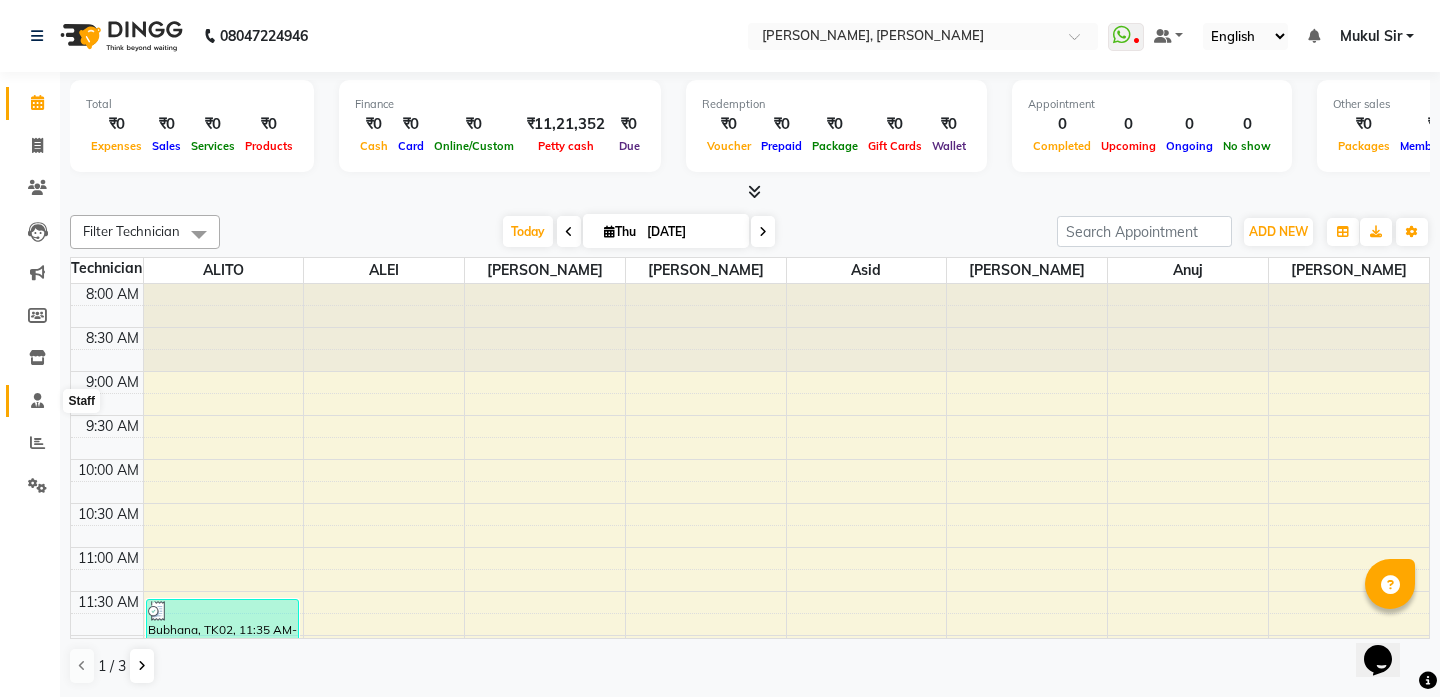 click 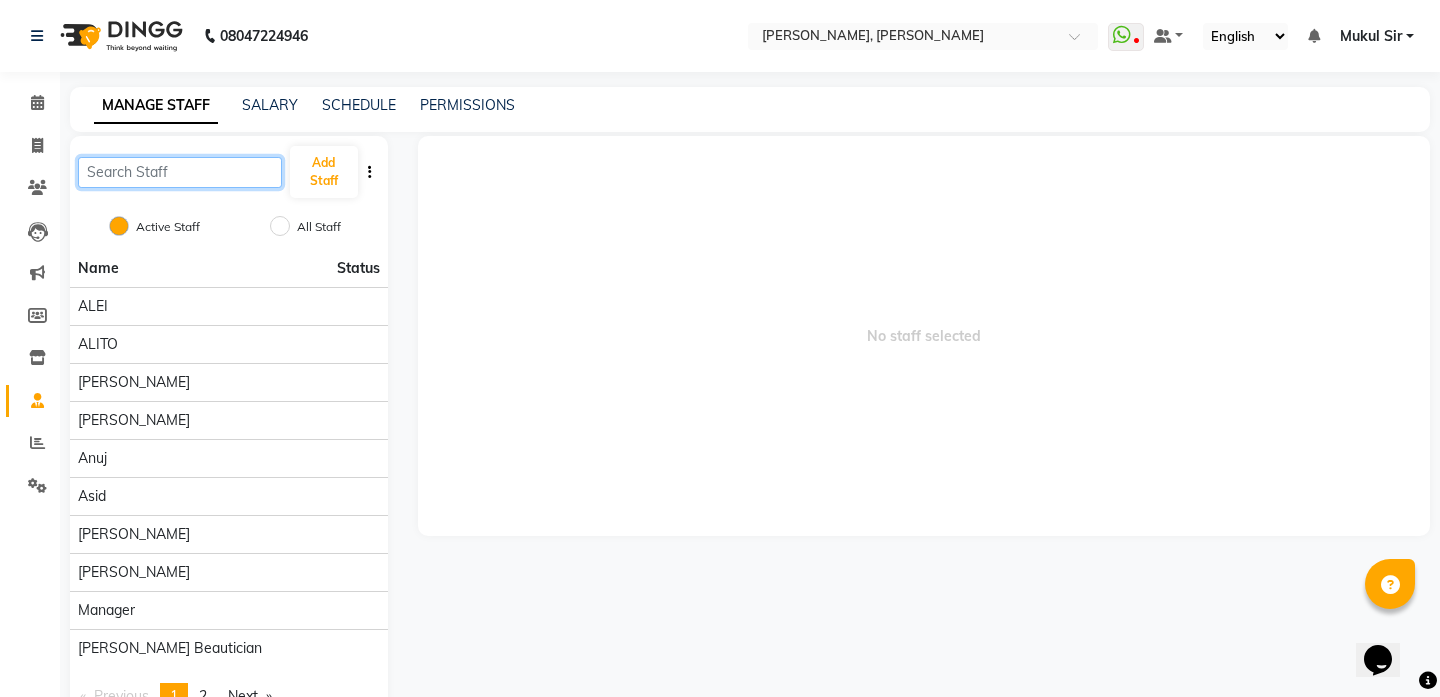 click 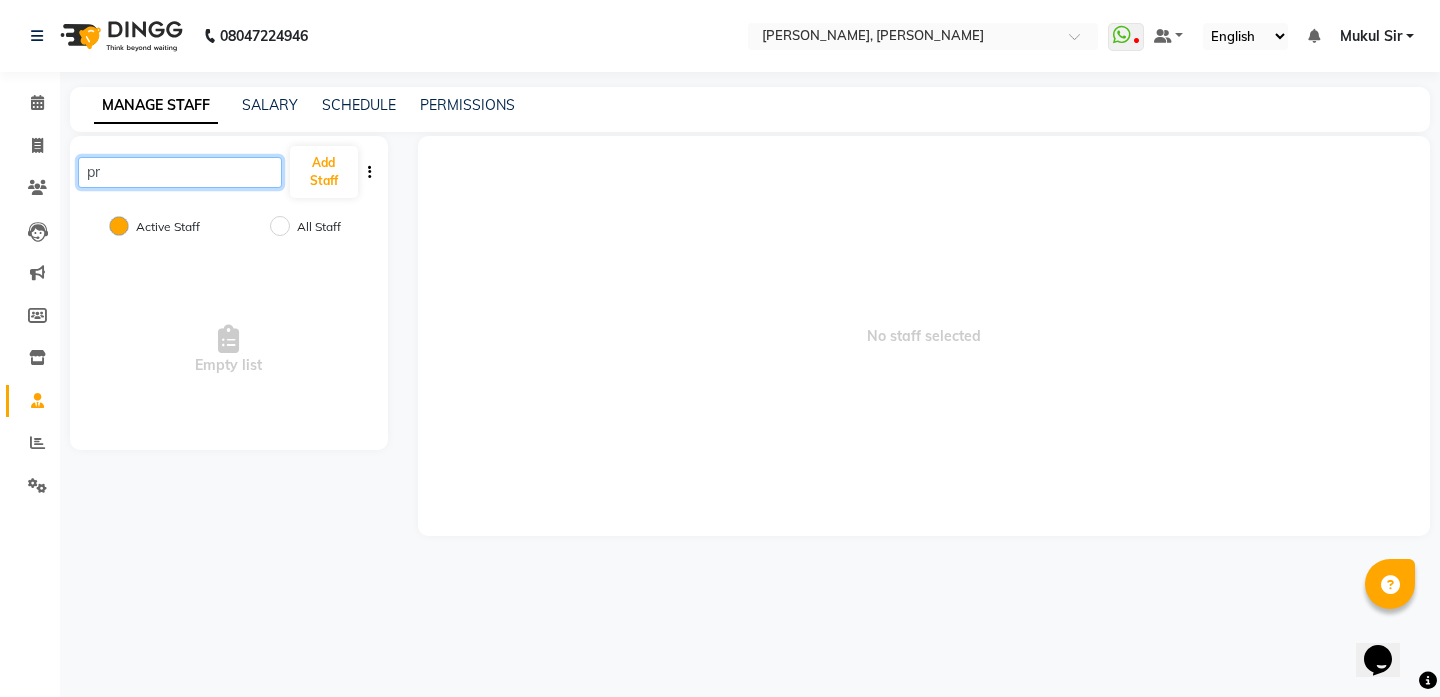 type on "p" 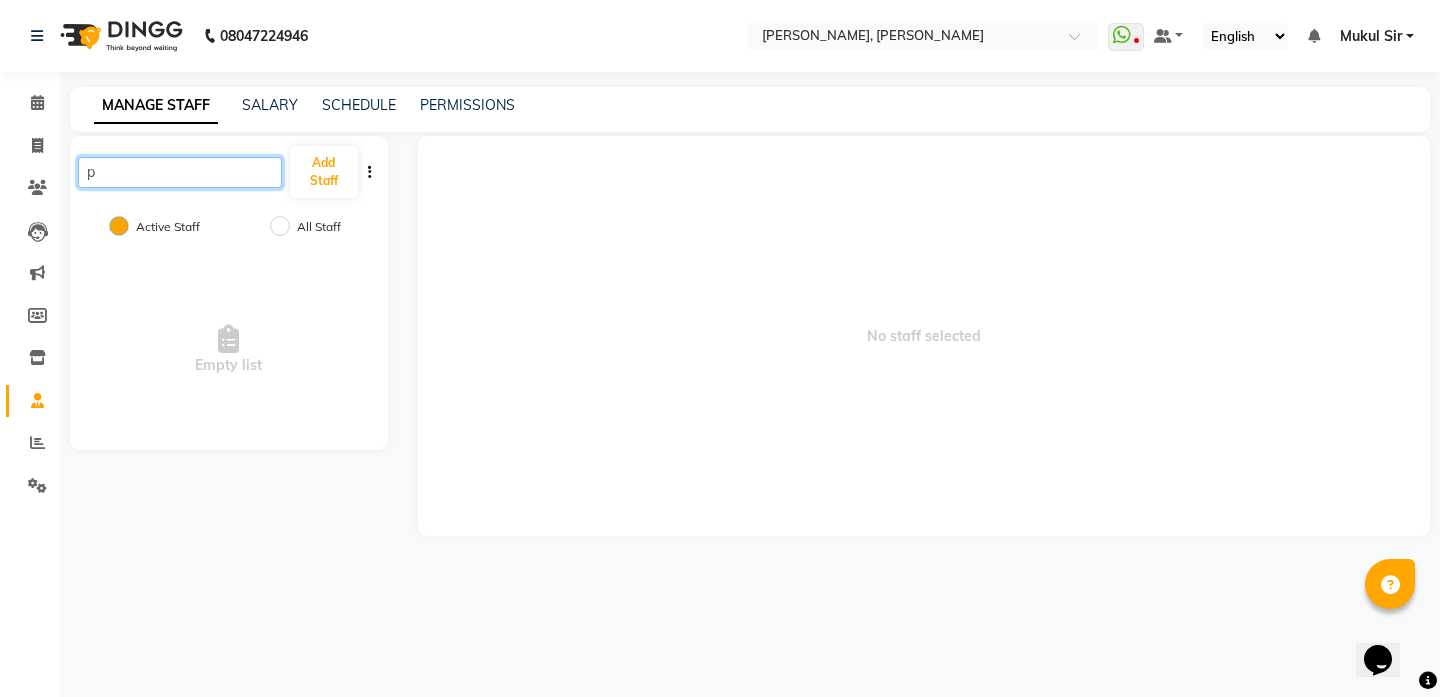 type 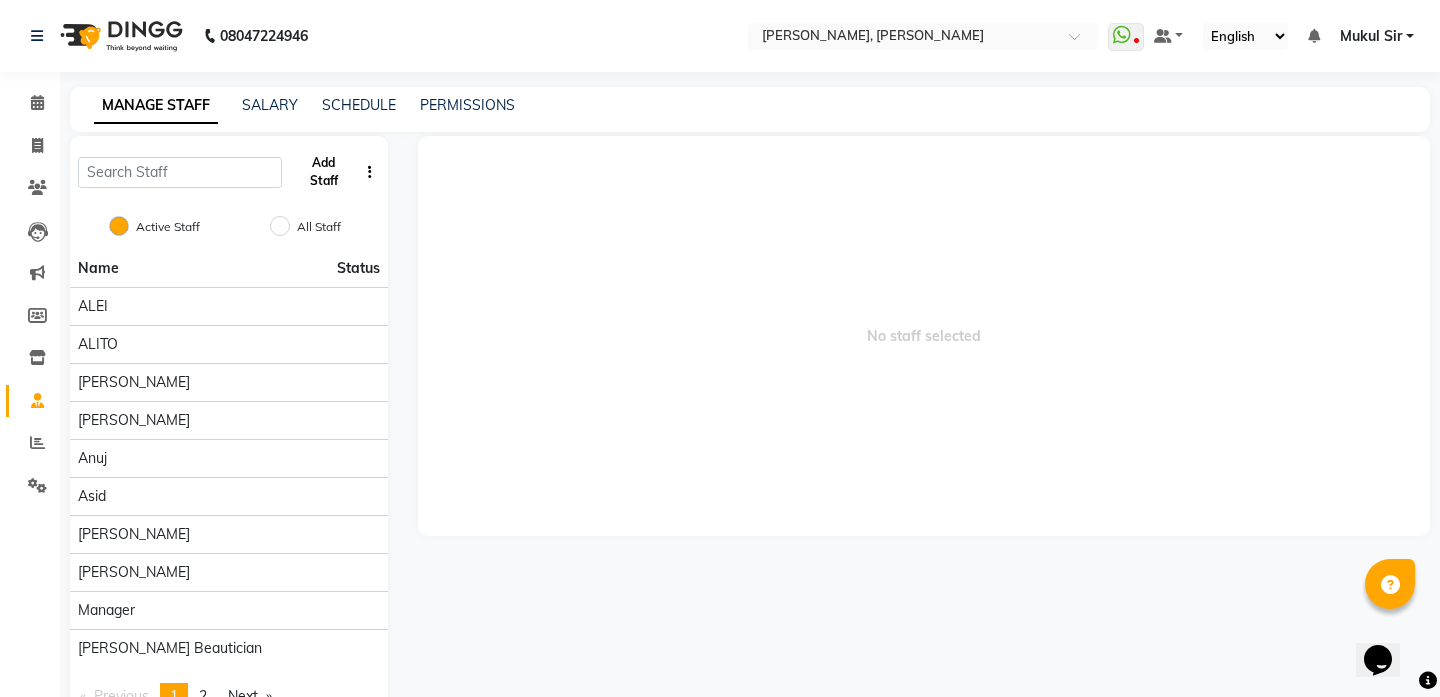 click on "Add Staff" 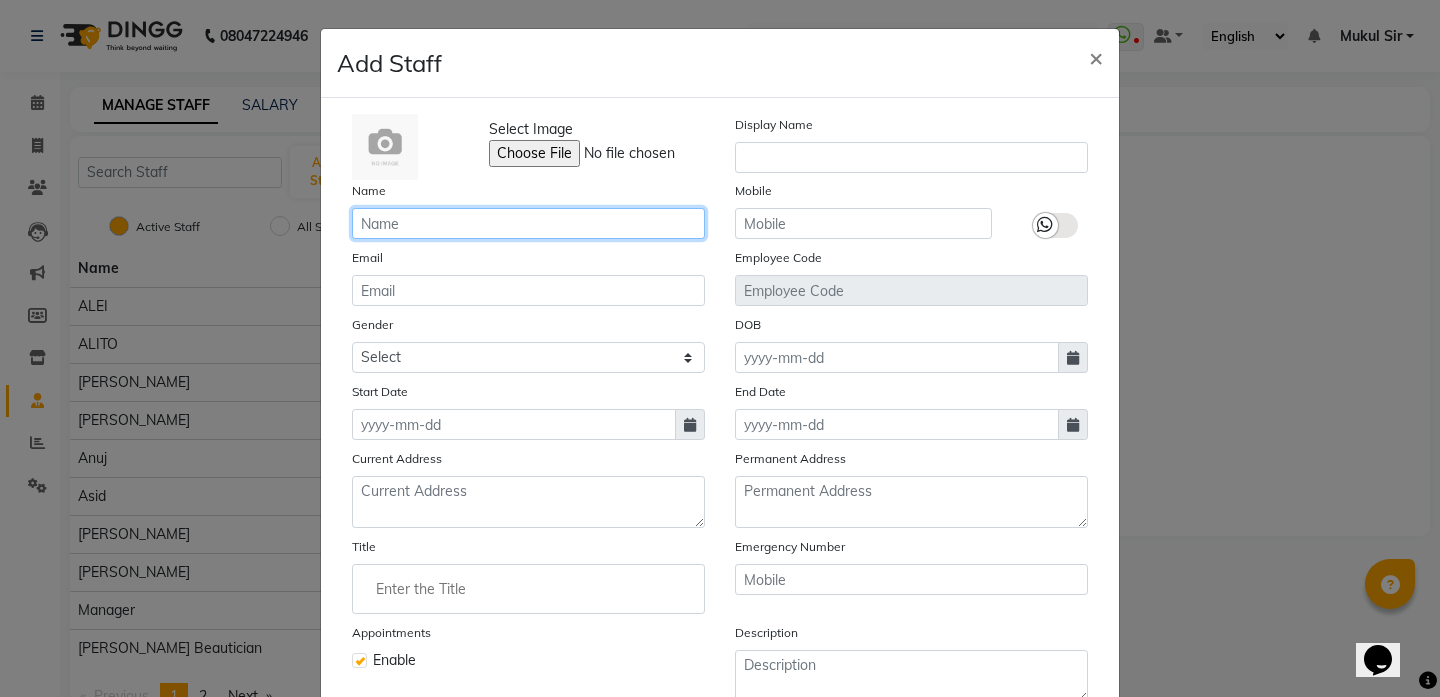 click 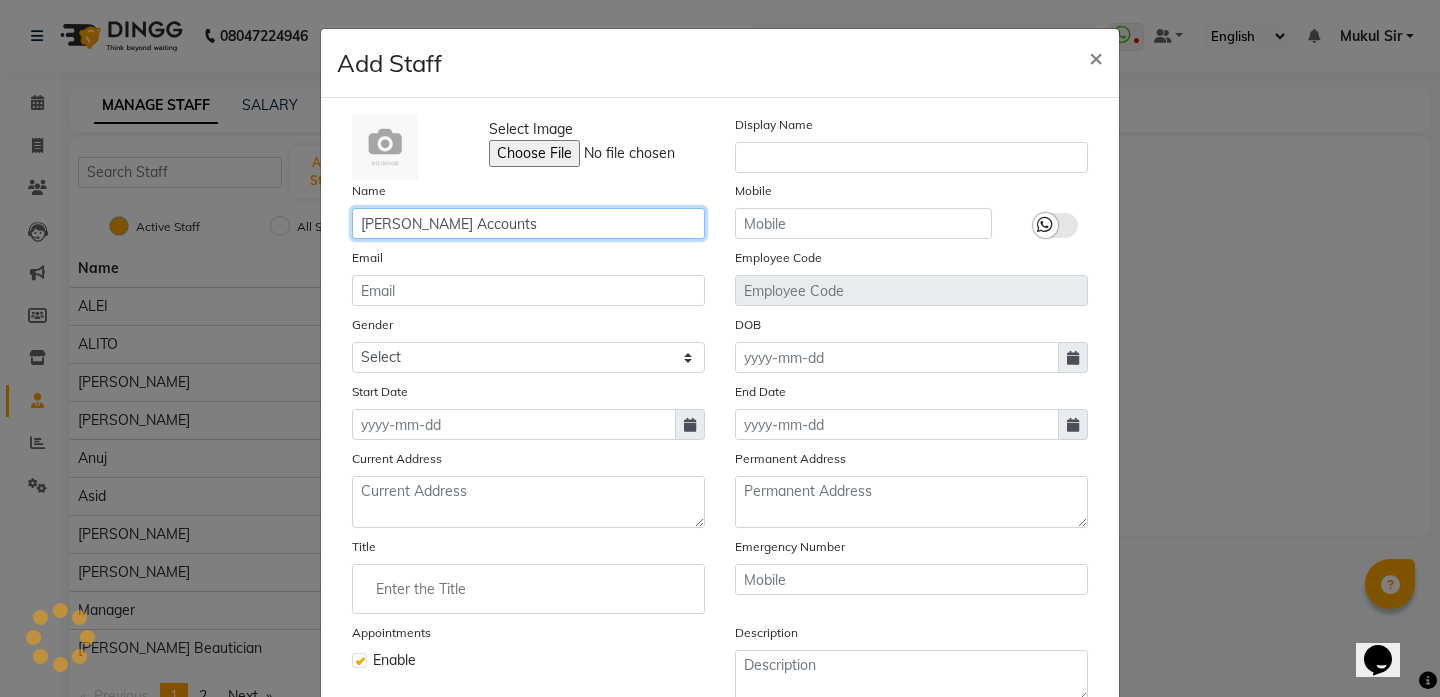 type on "[PERSON_NAME] Accounts" 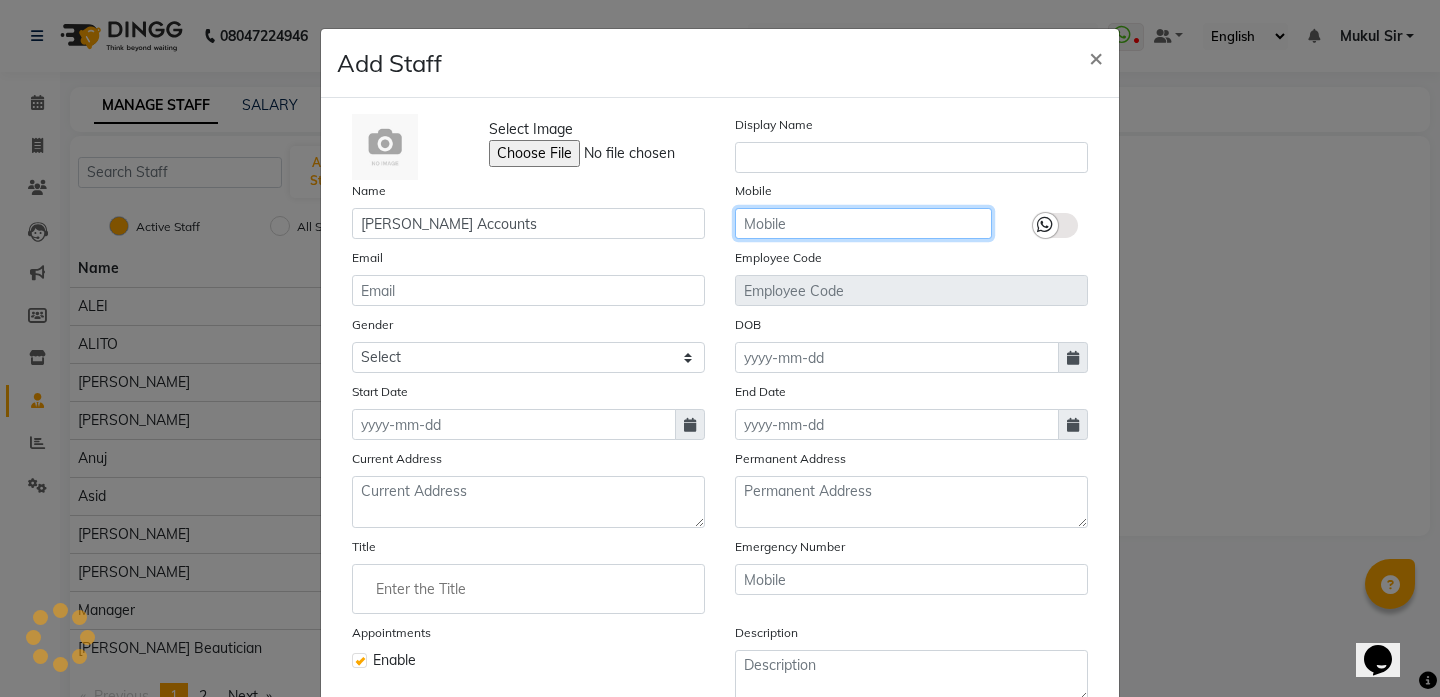 click 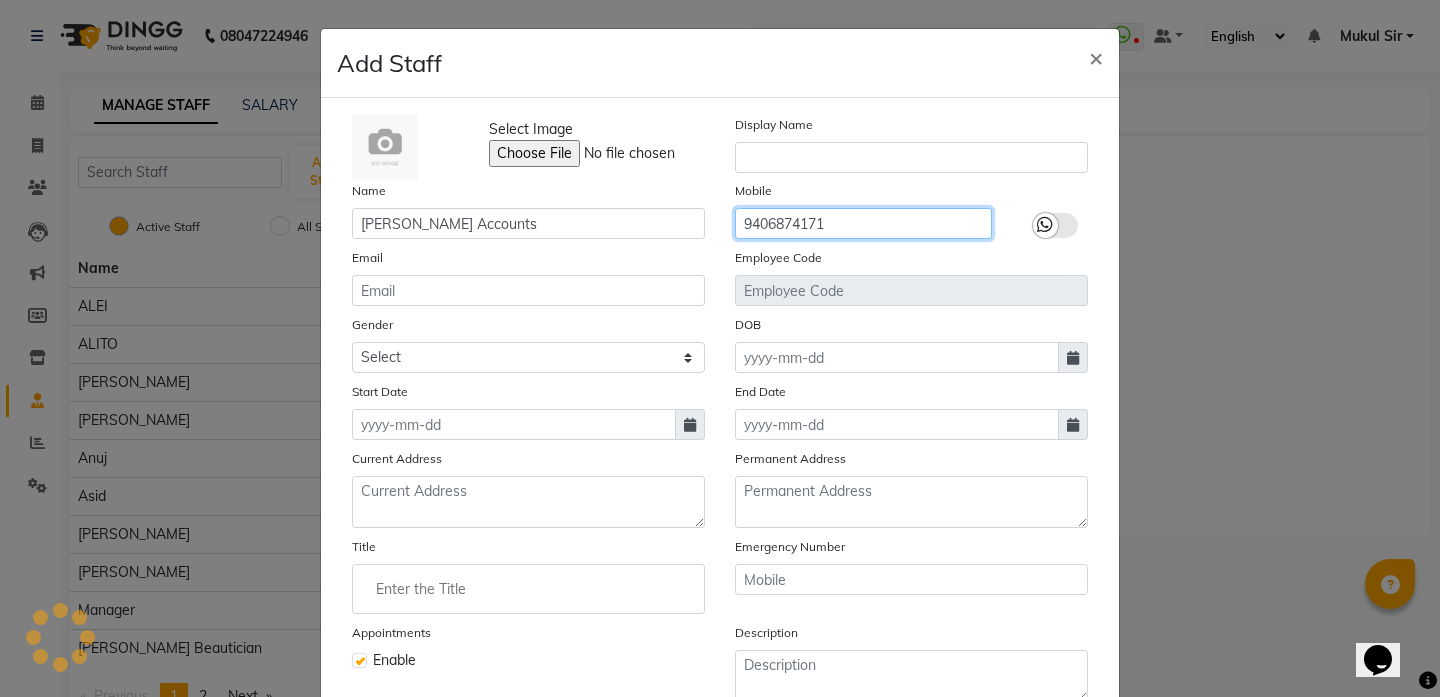 click on "9406874171" 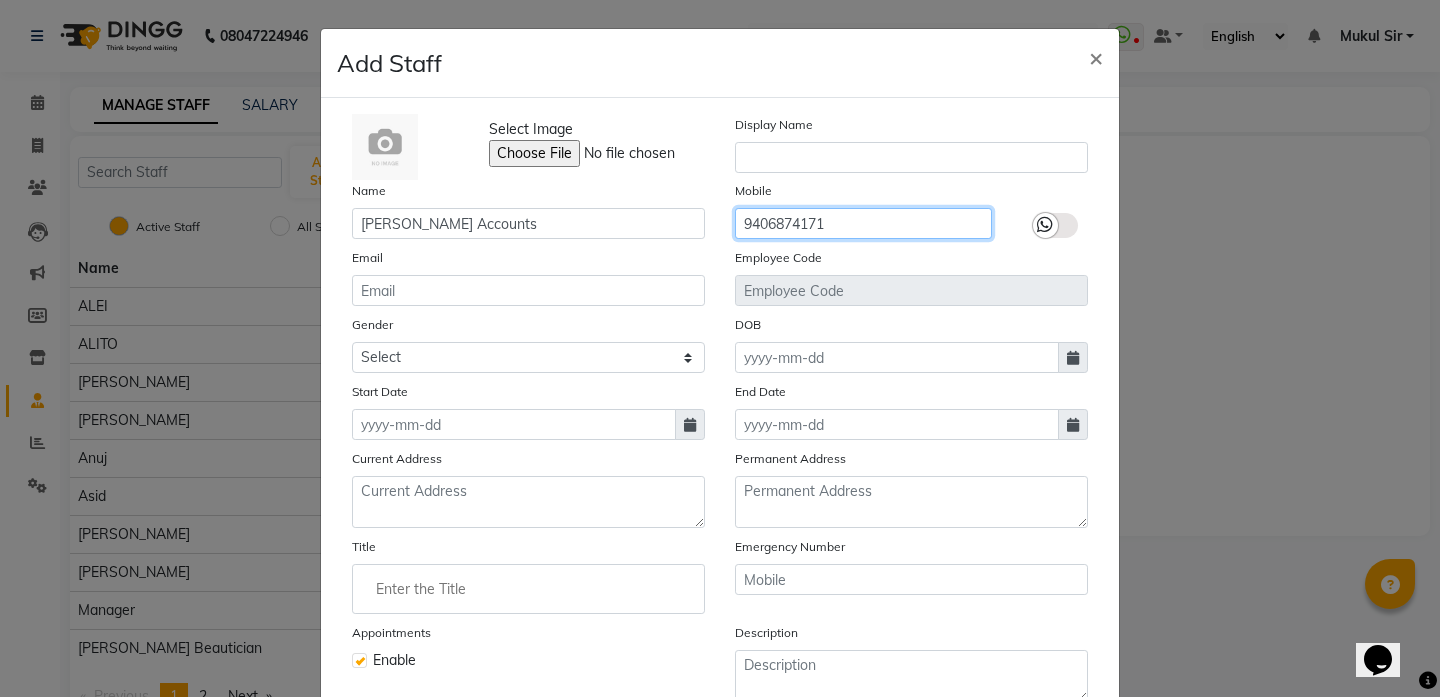 type on "9406874171" 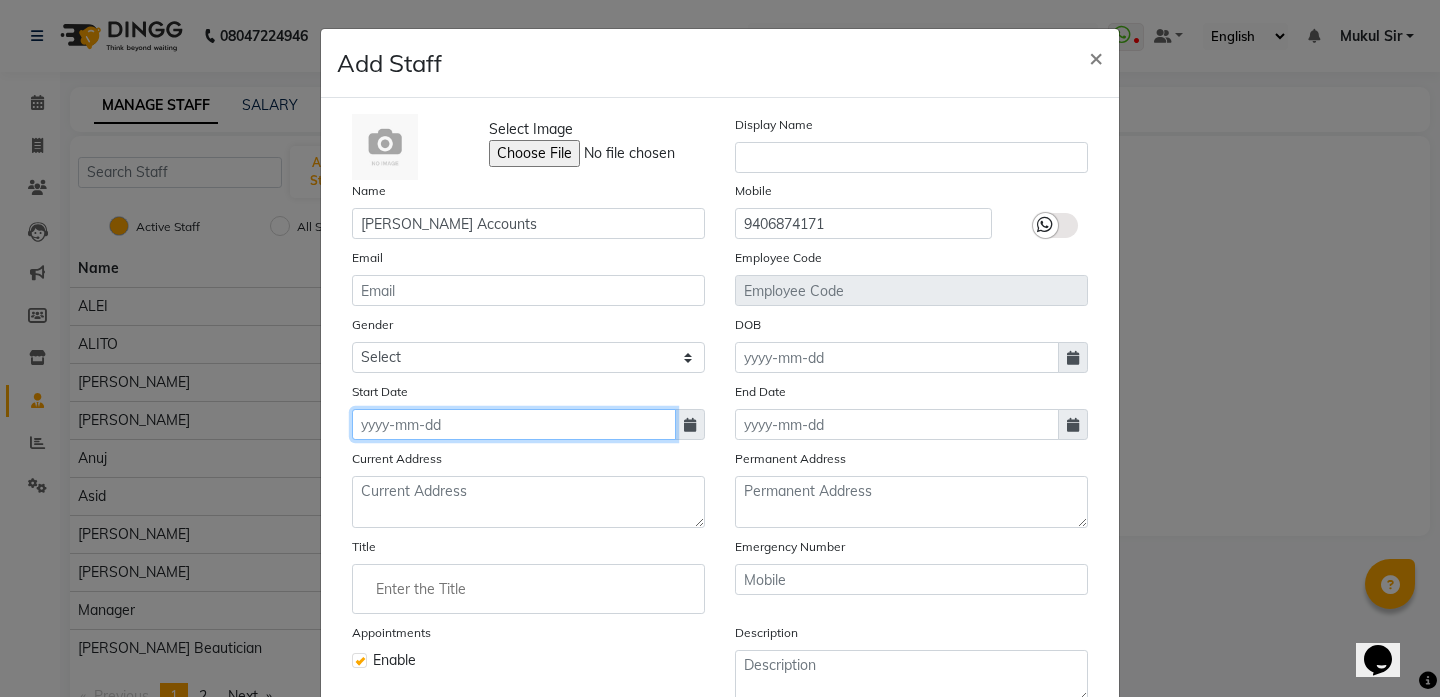 click 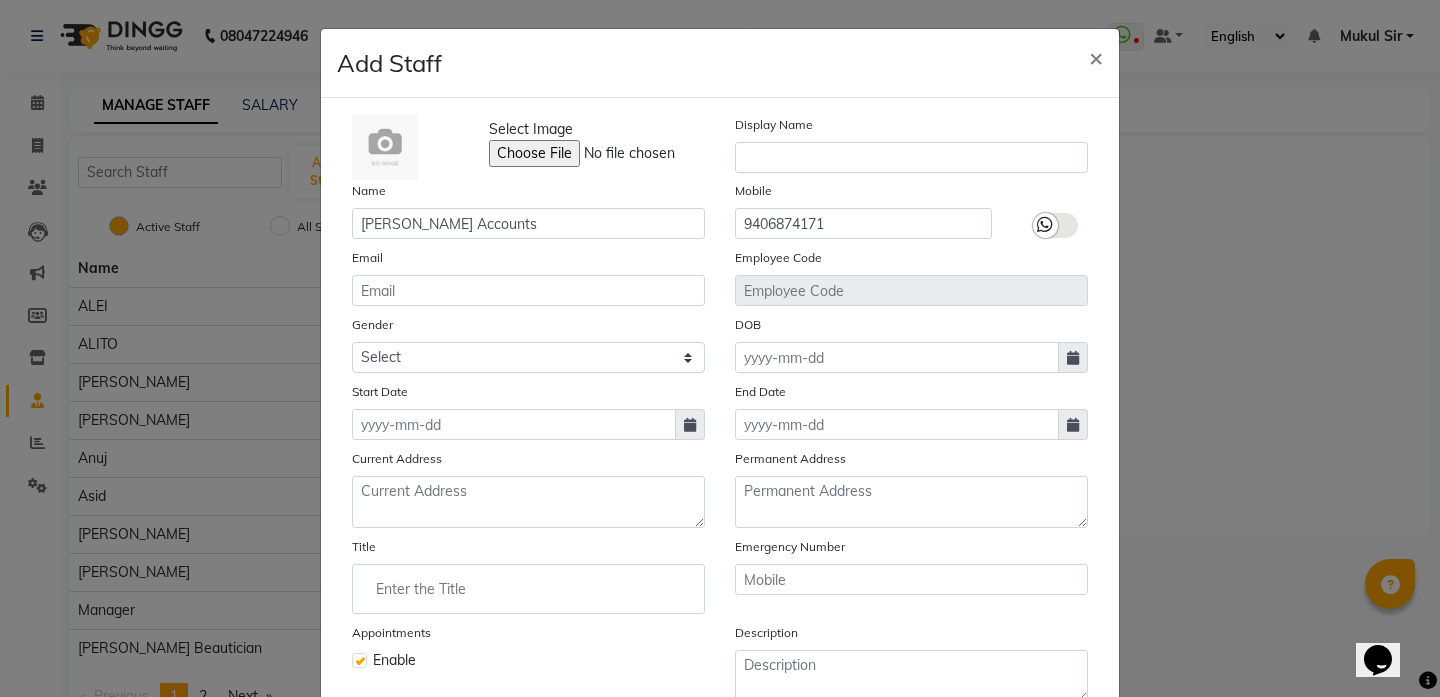 select on "7" 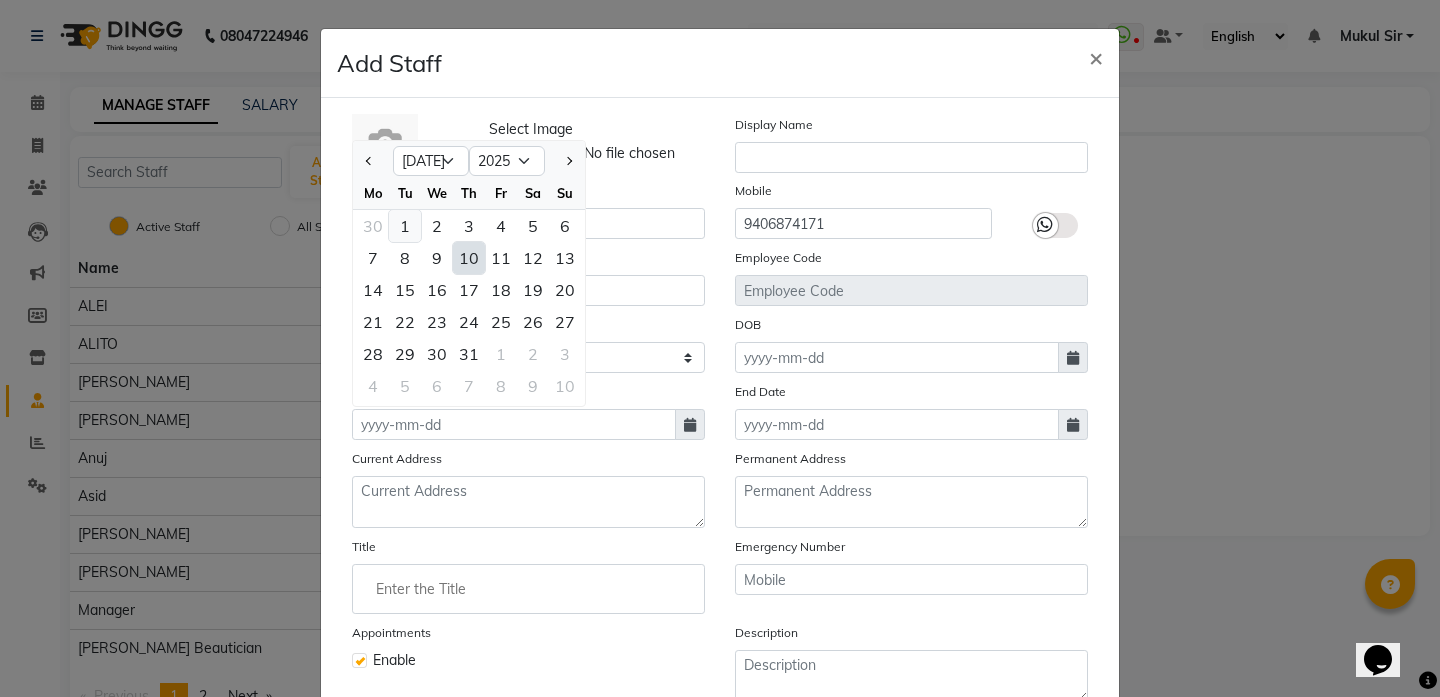 click on "1" 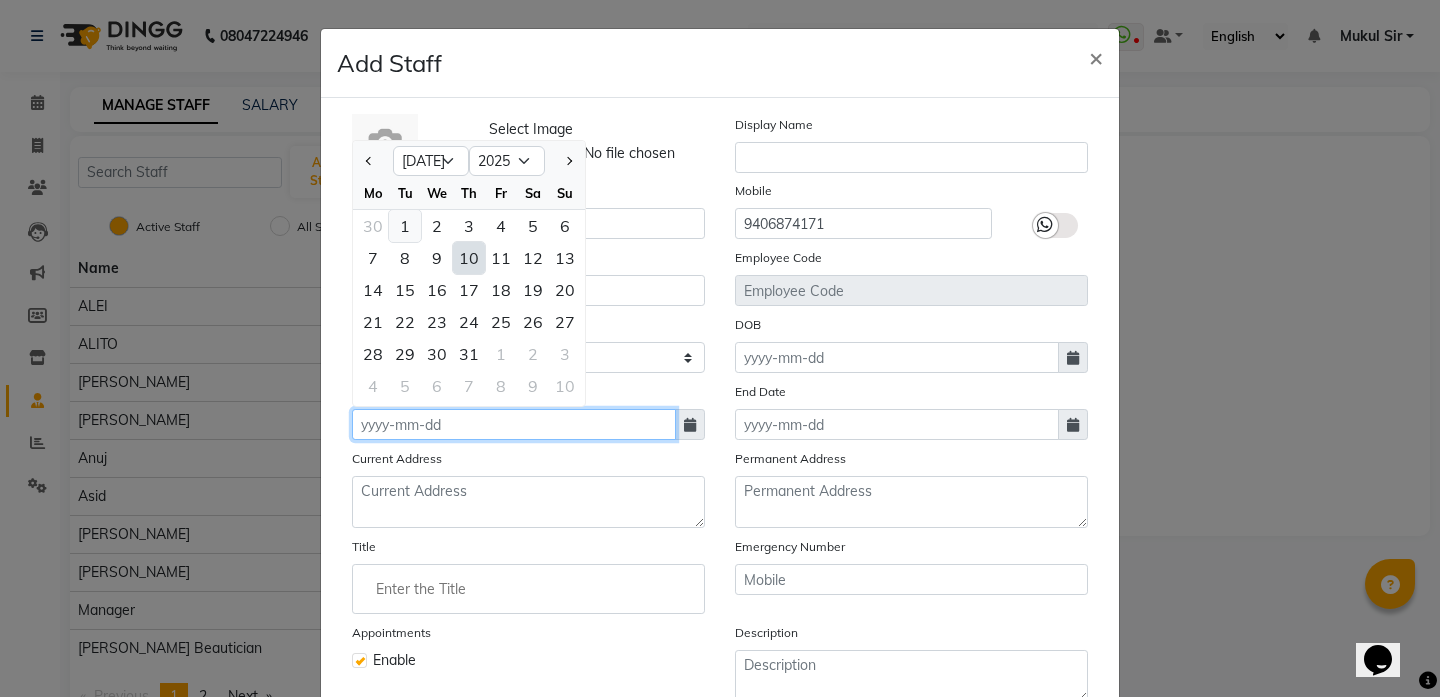 type on "01-07-2025" 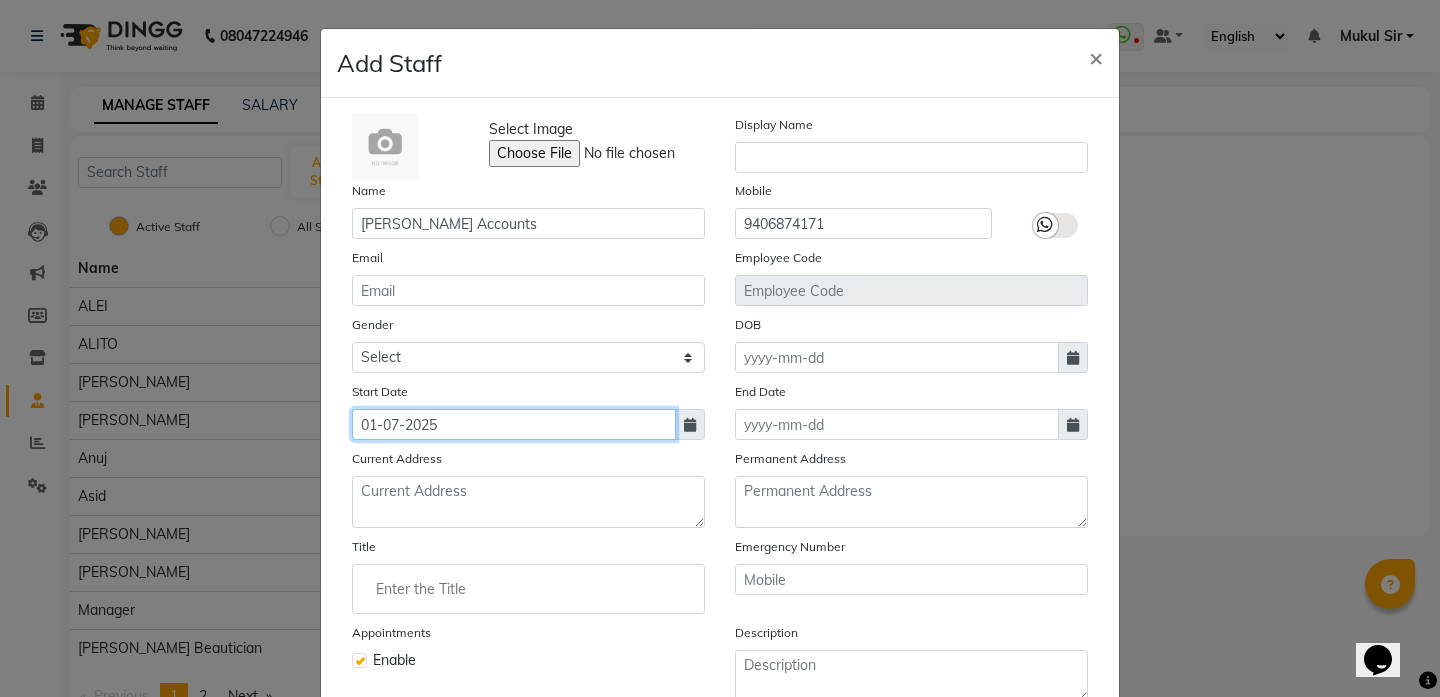 click on "01-07-2025" 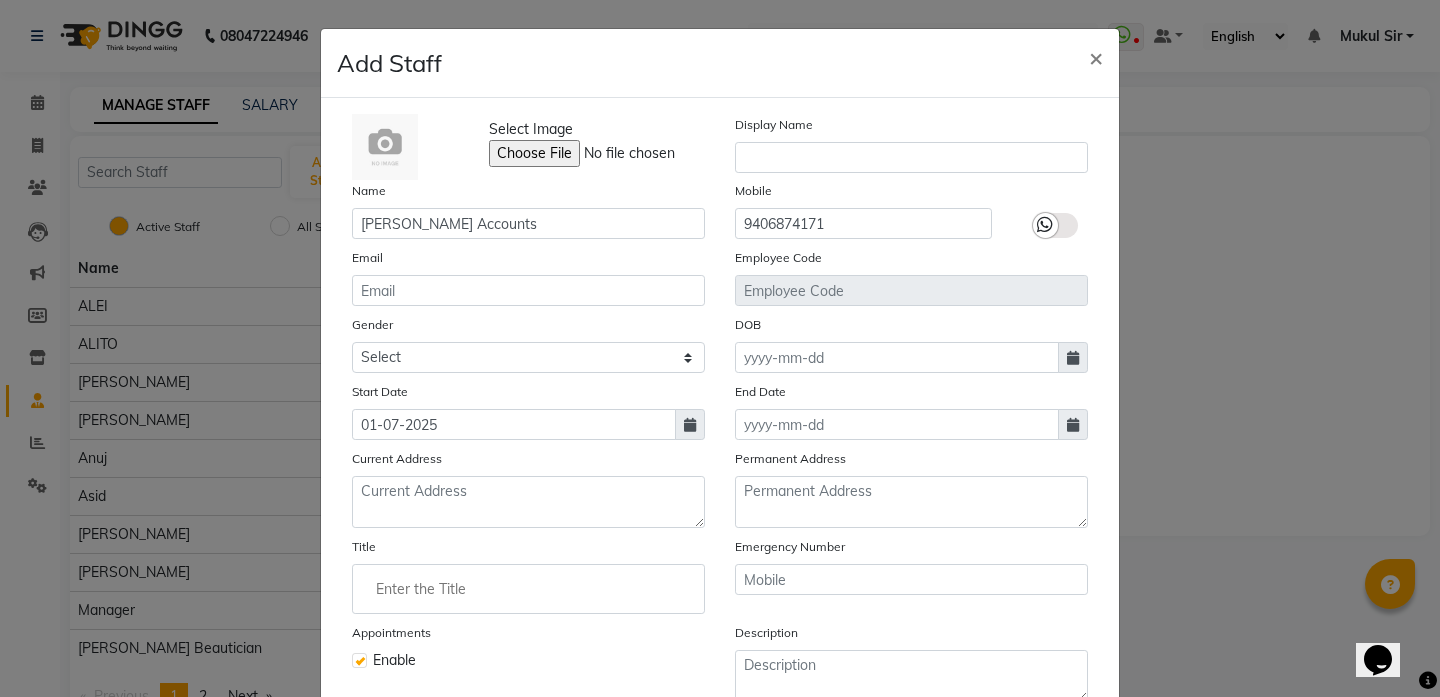 select on "7" 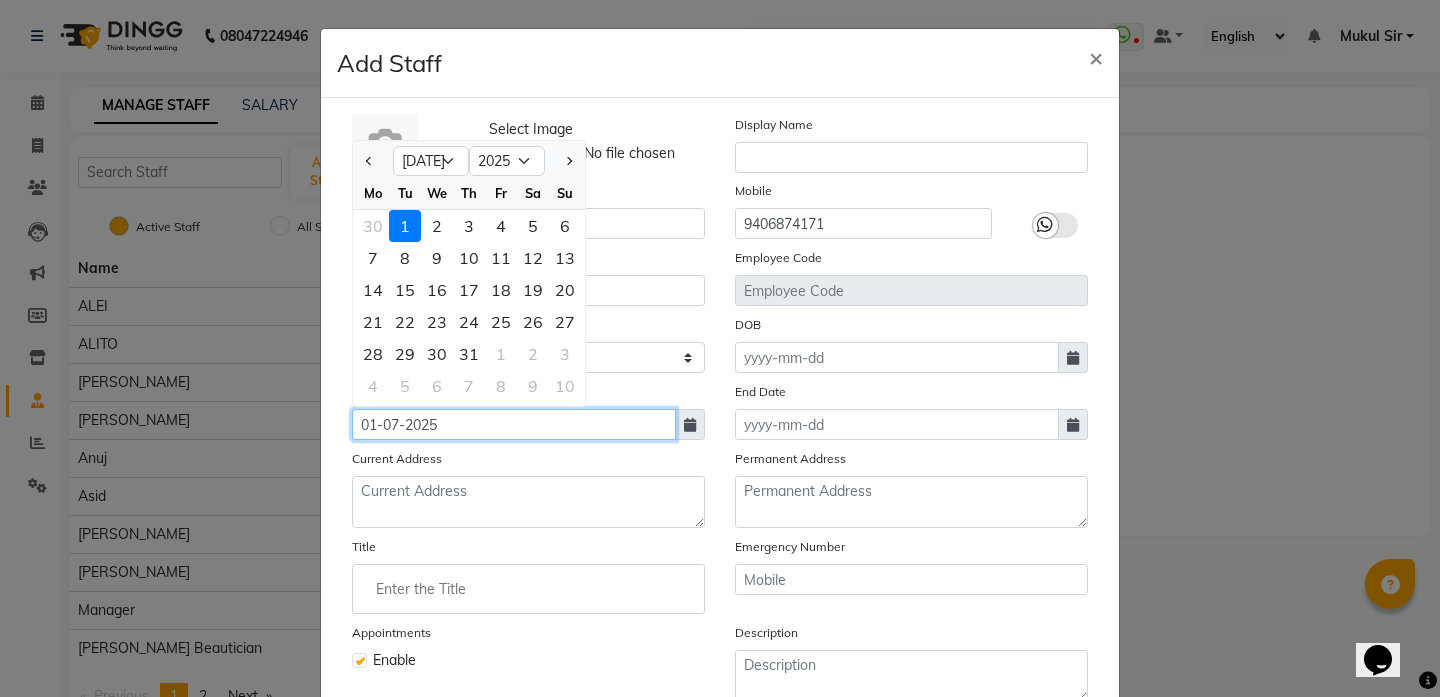 click on "01-07-2025" 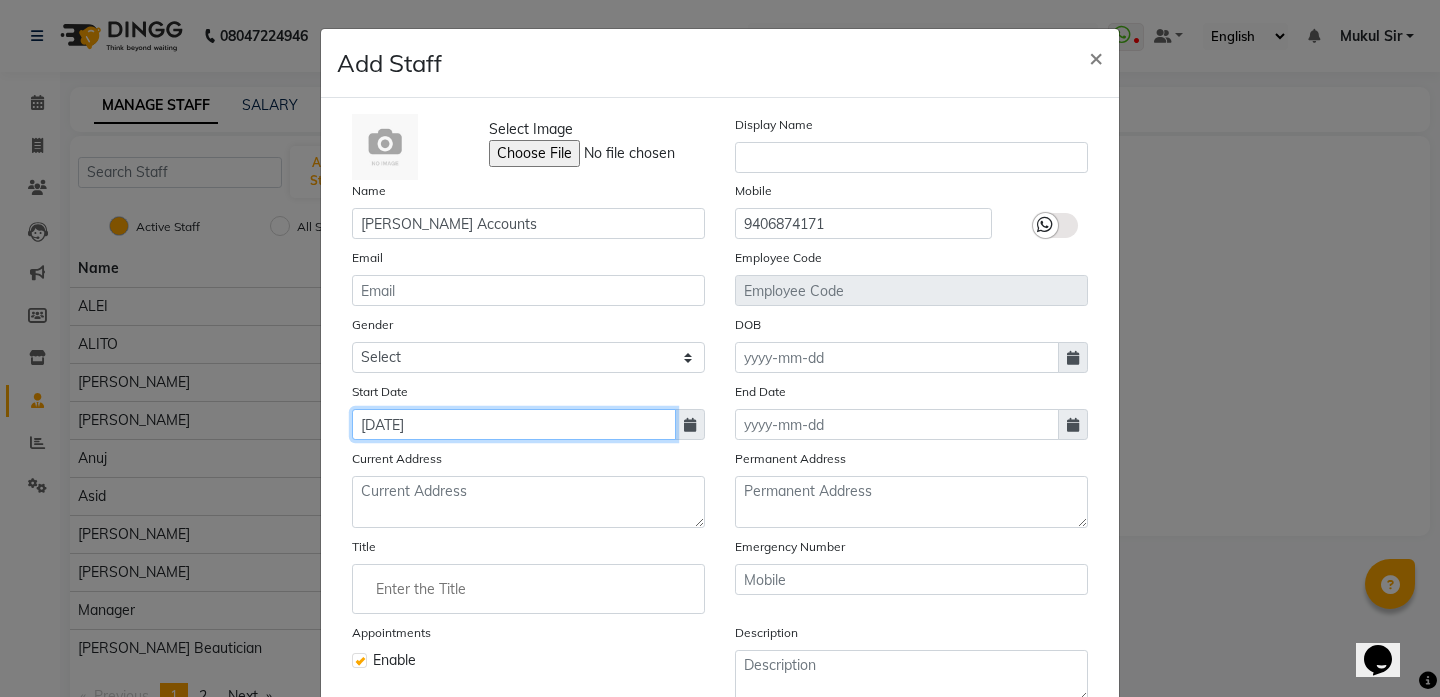type on "[DATE]" 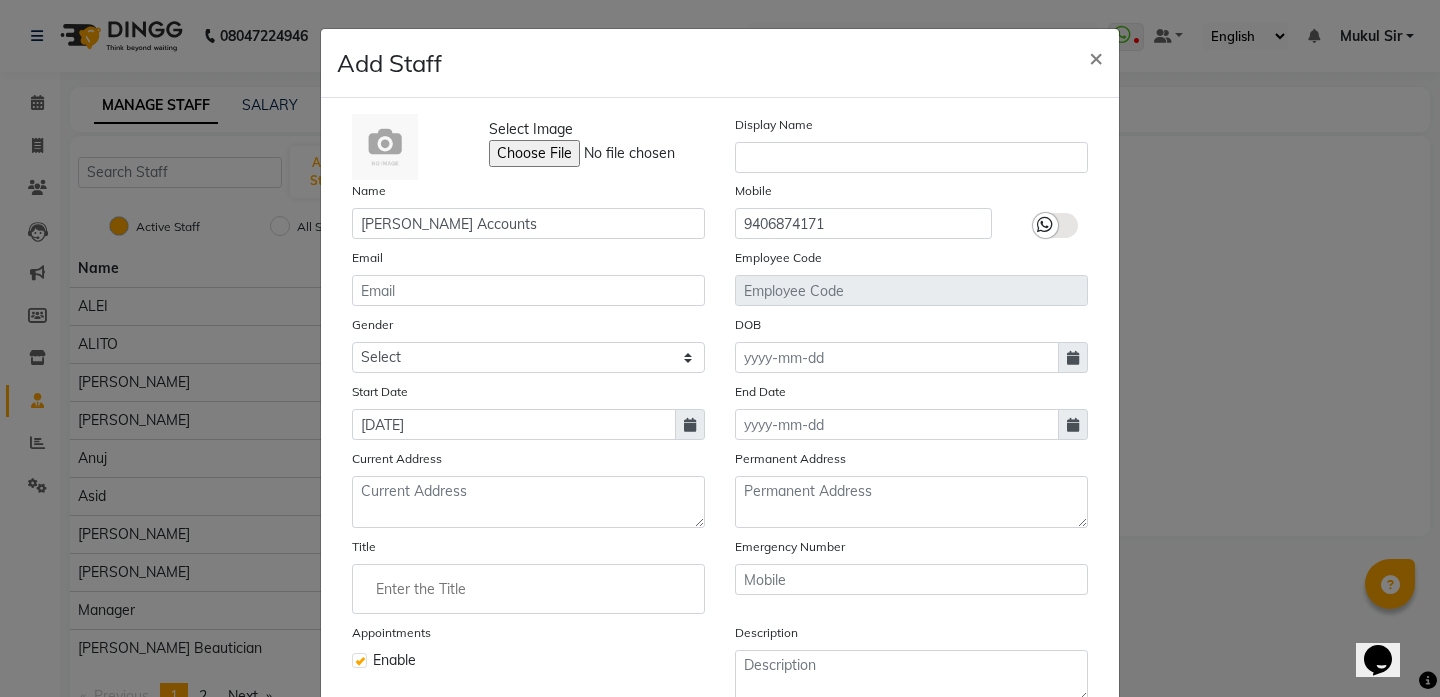 click on "Current Address" 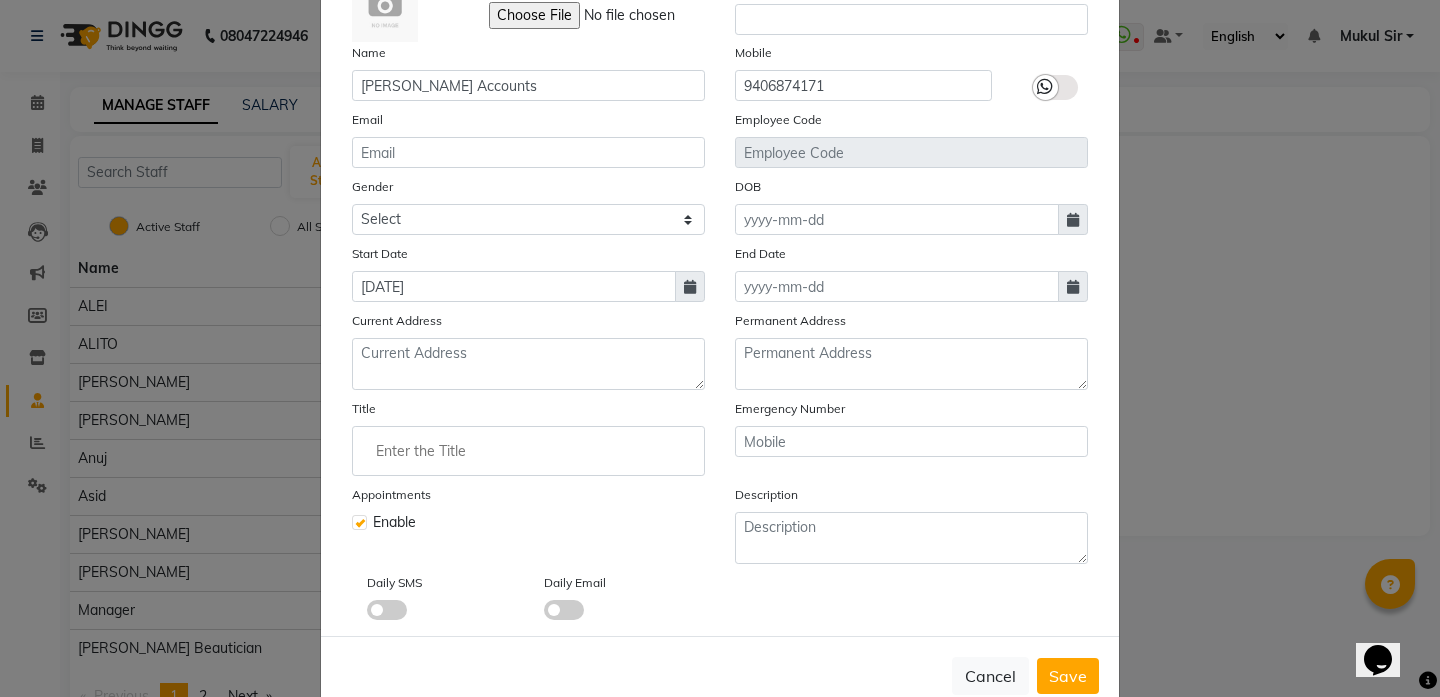 scroll, scrollTop: 185, scrollLeft: 0, axis: vertical 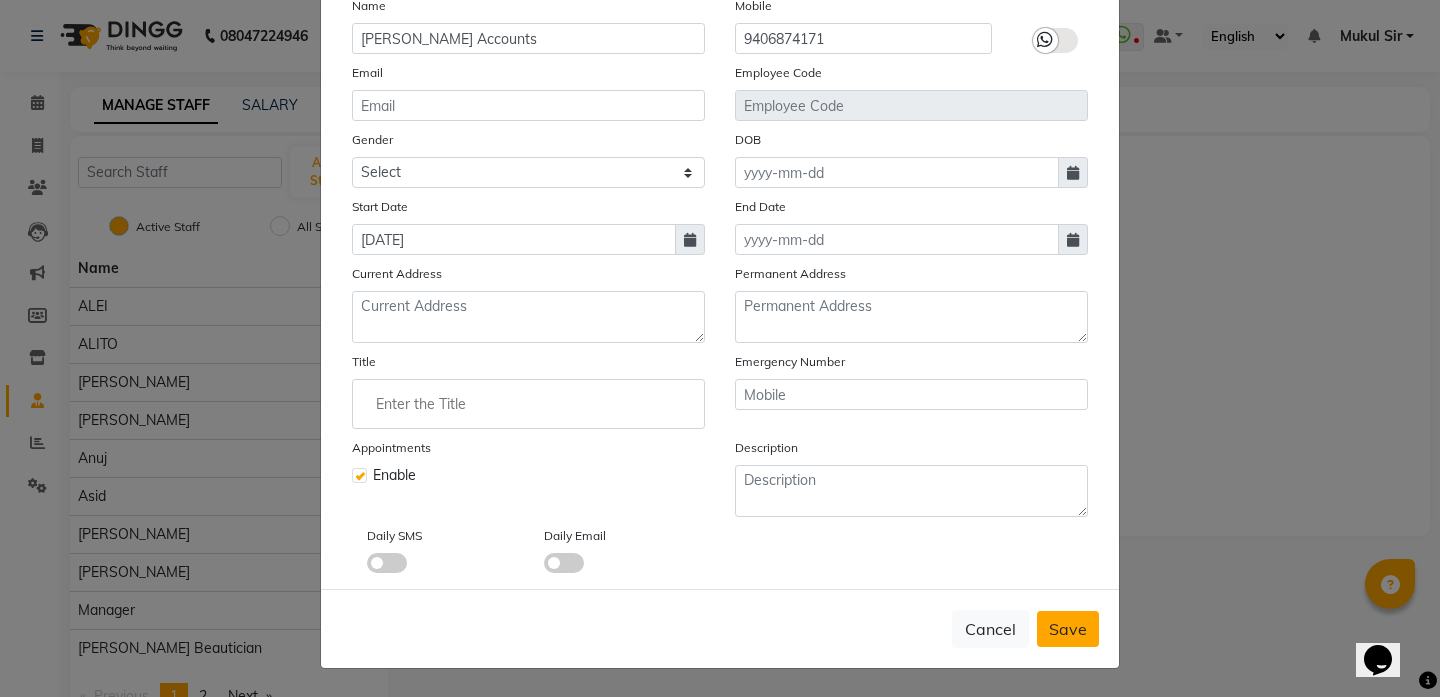 click on "Save" at bounding box center (1068, 629) 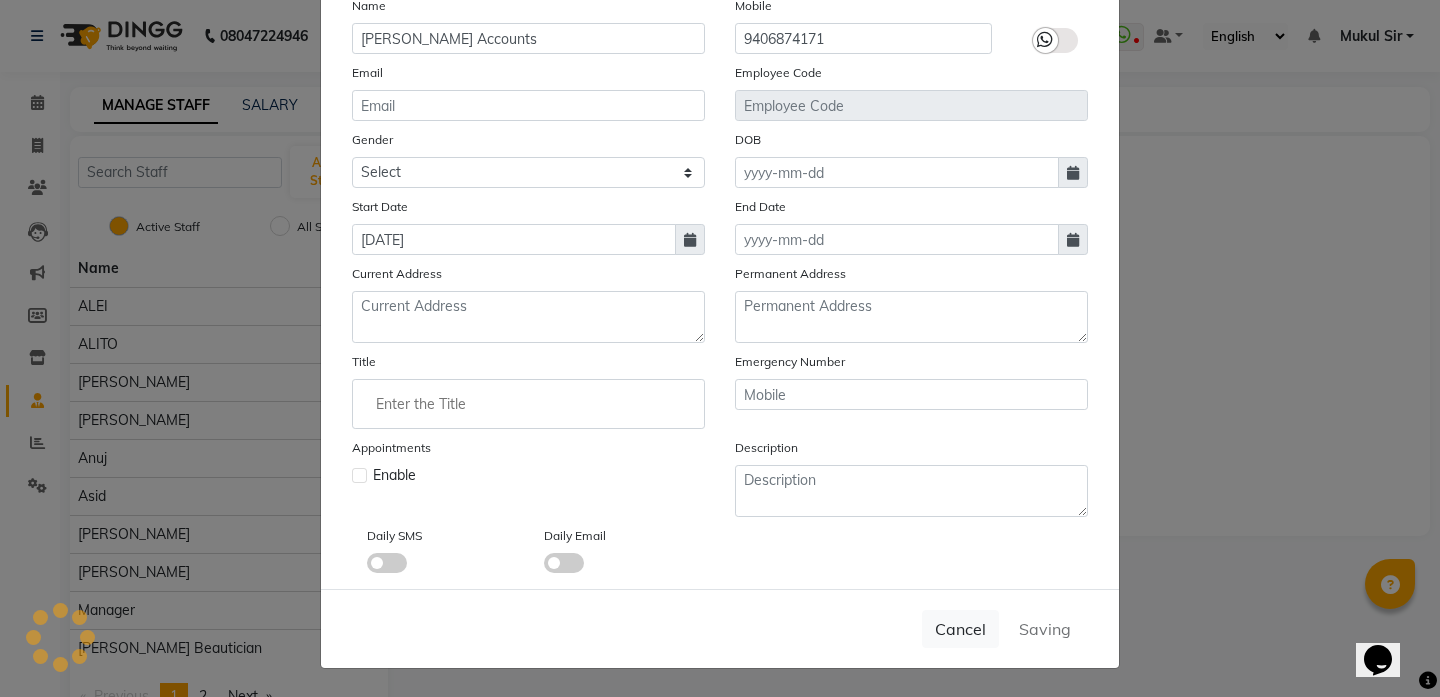 type 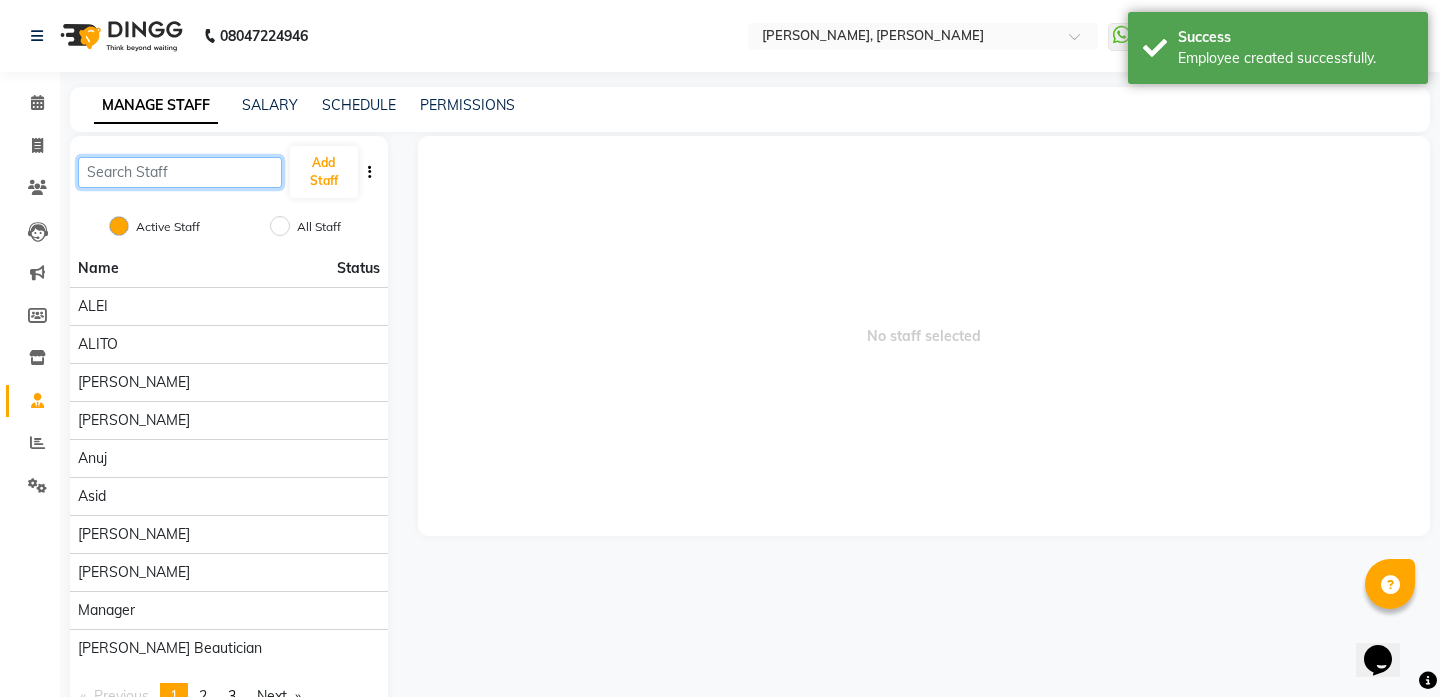 click 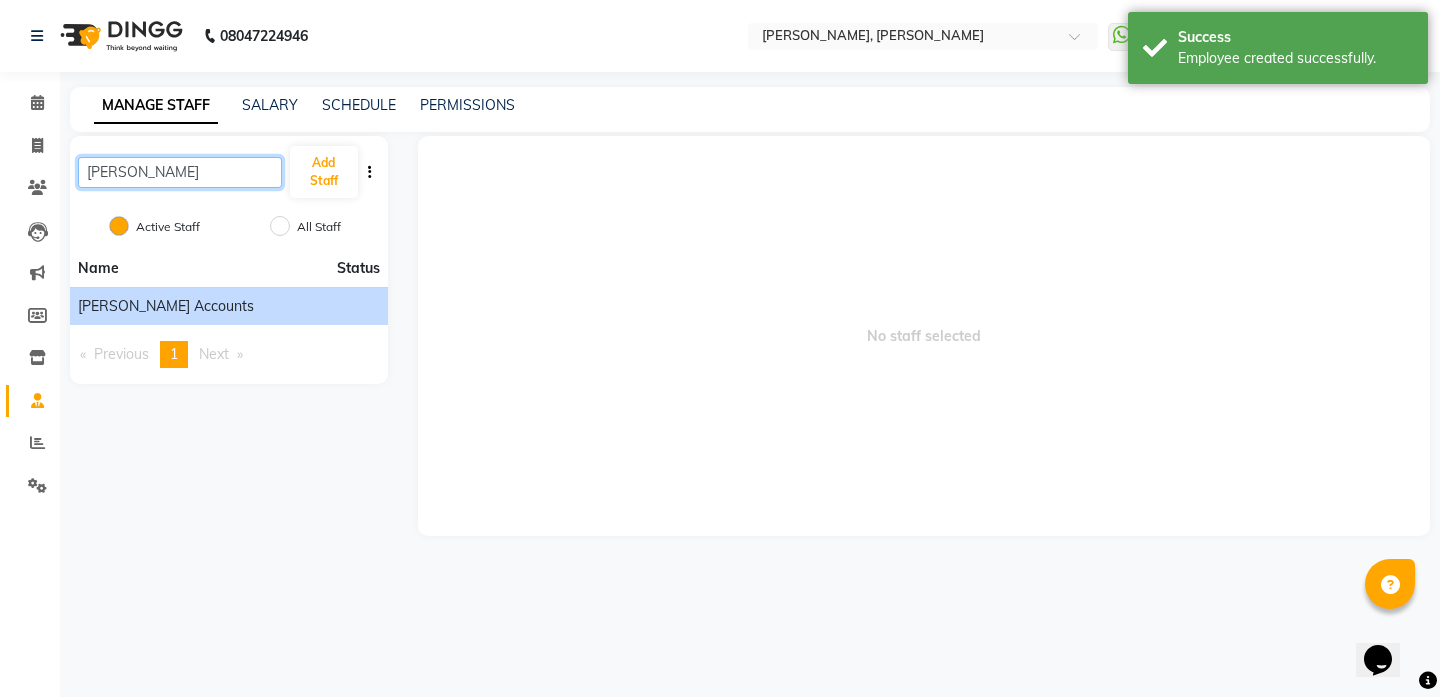 type on "[PERSON_NAME]" 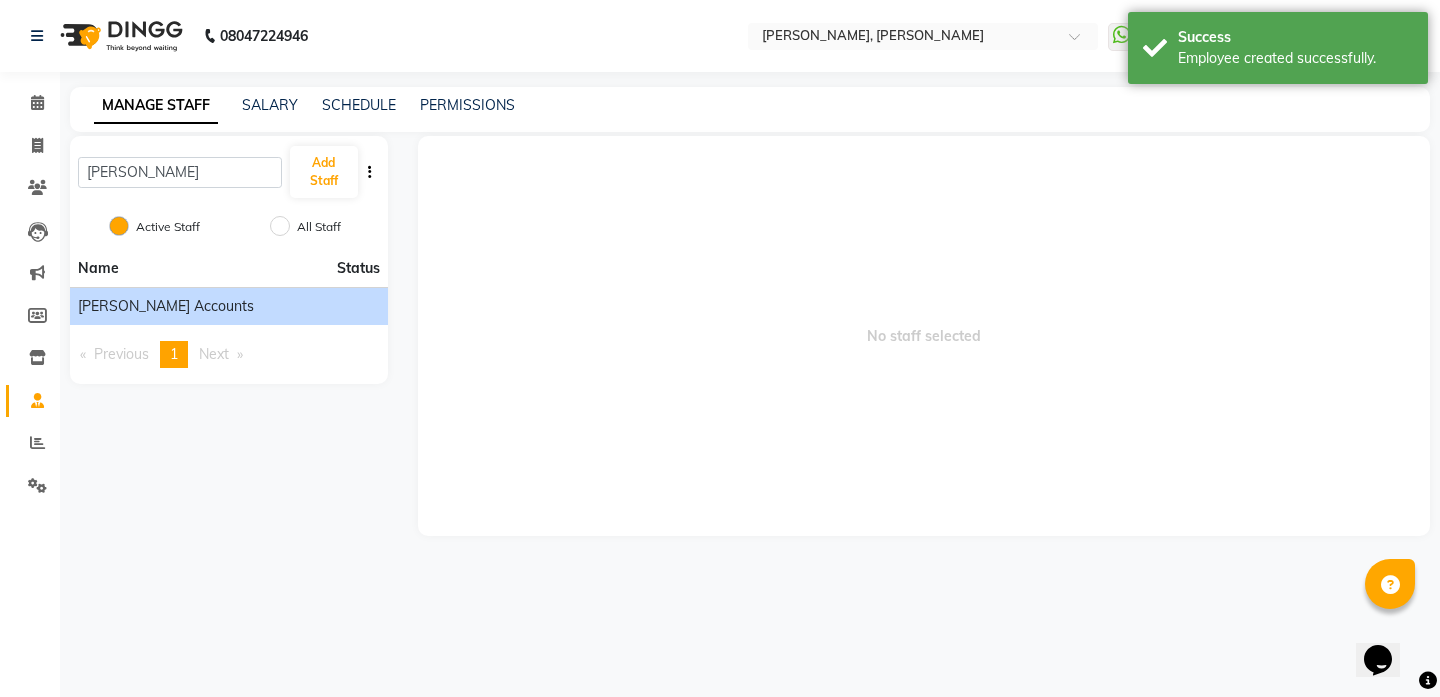 click on "[PERSON_NAME] Accounts" 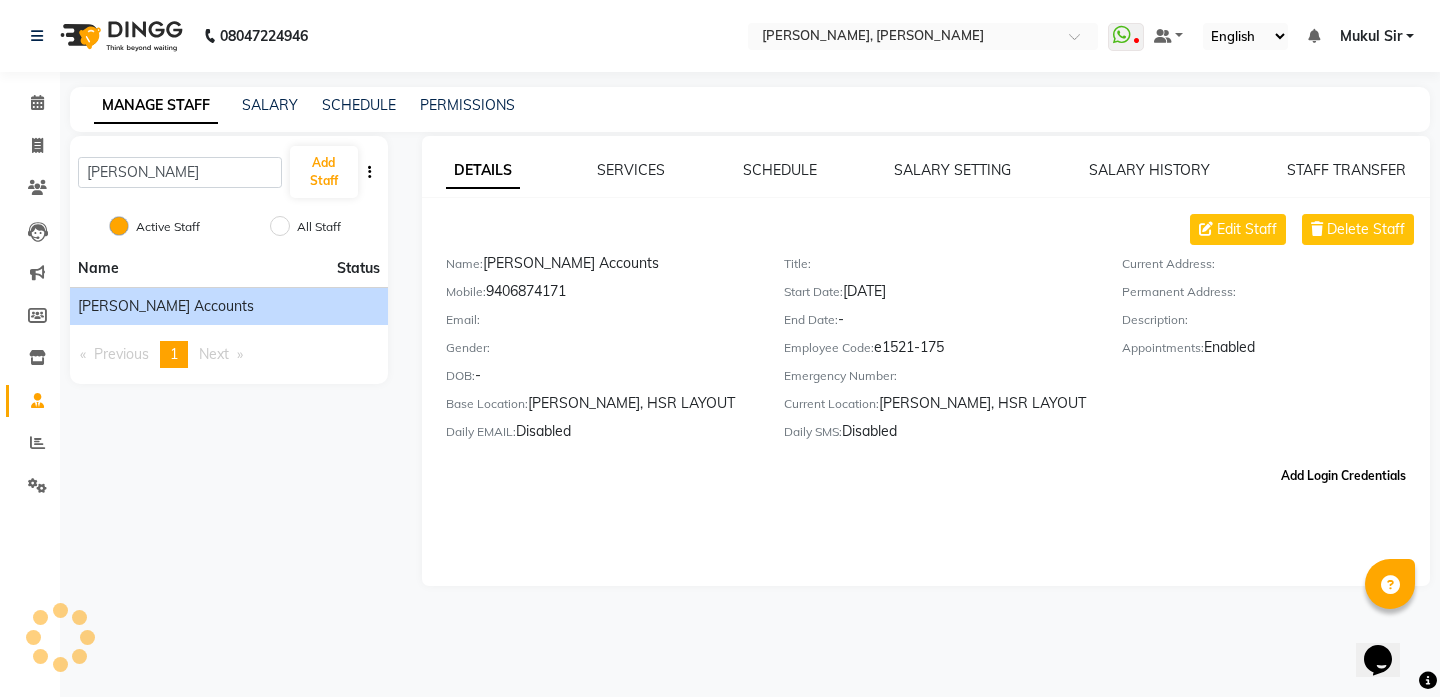 click on "Add Login Credentials" 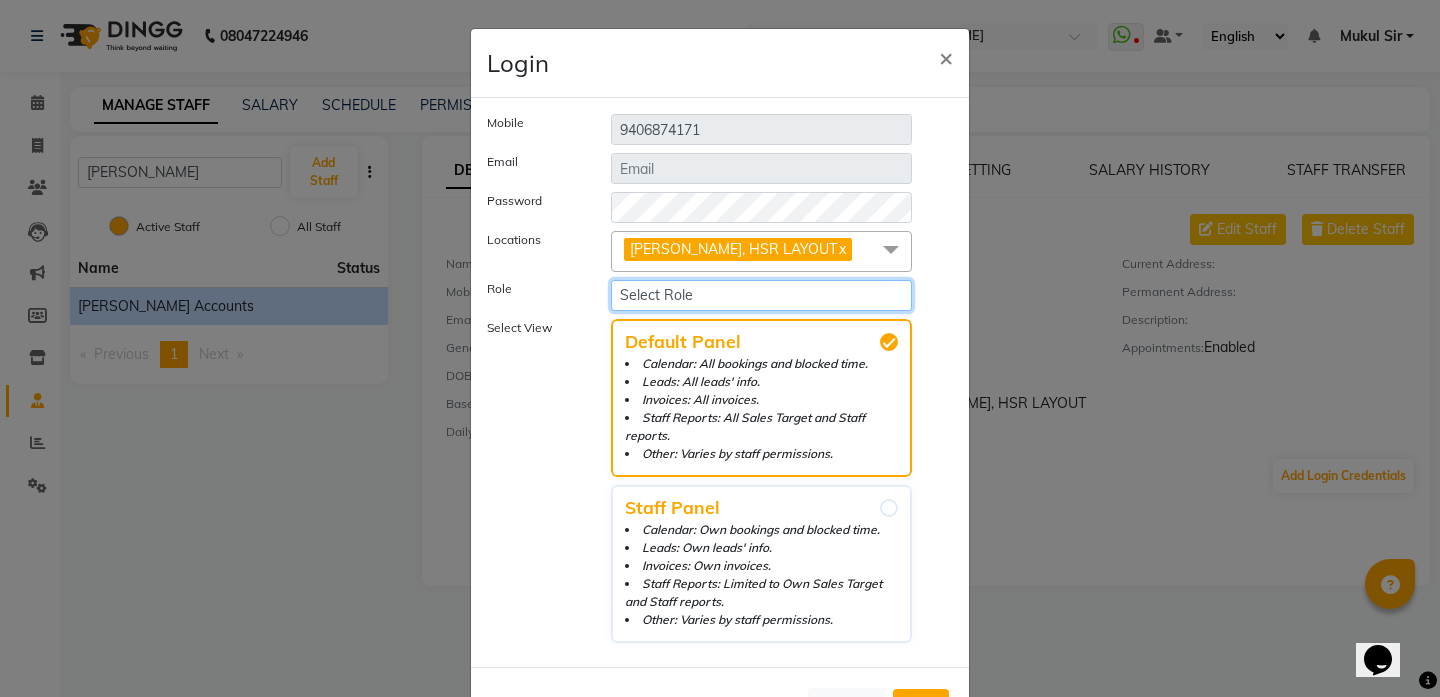 click on "Select Role Operator Manager Administrator Area manager Manager with Report export" 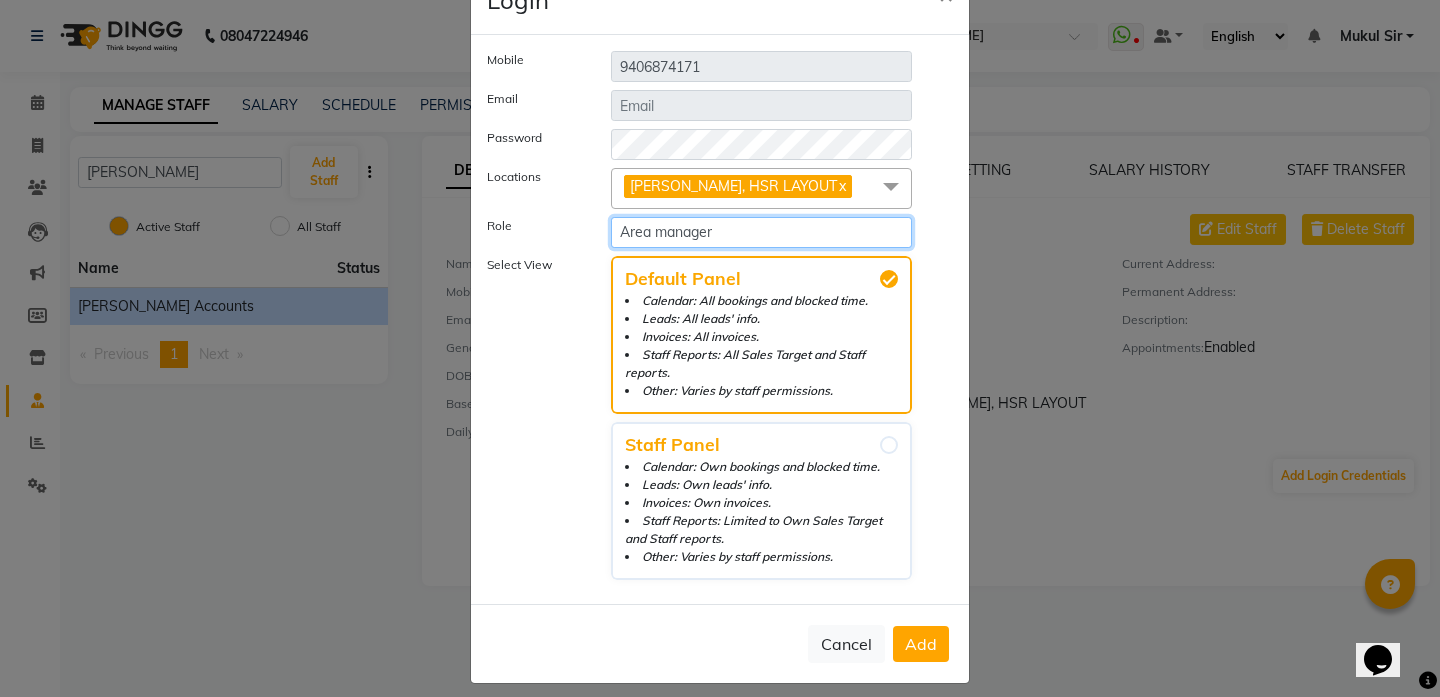 scroll, scrollTop: 74, scrollLeft: 0, axis: vertical 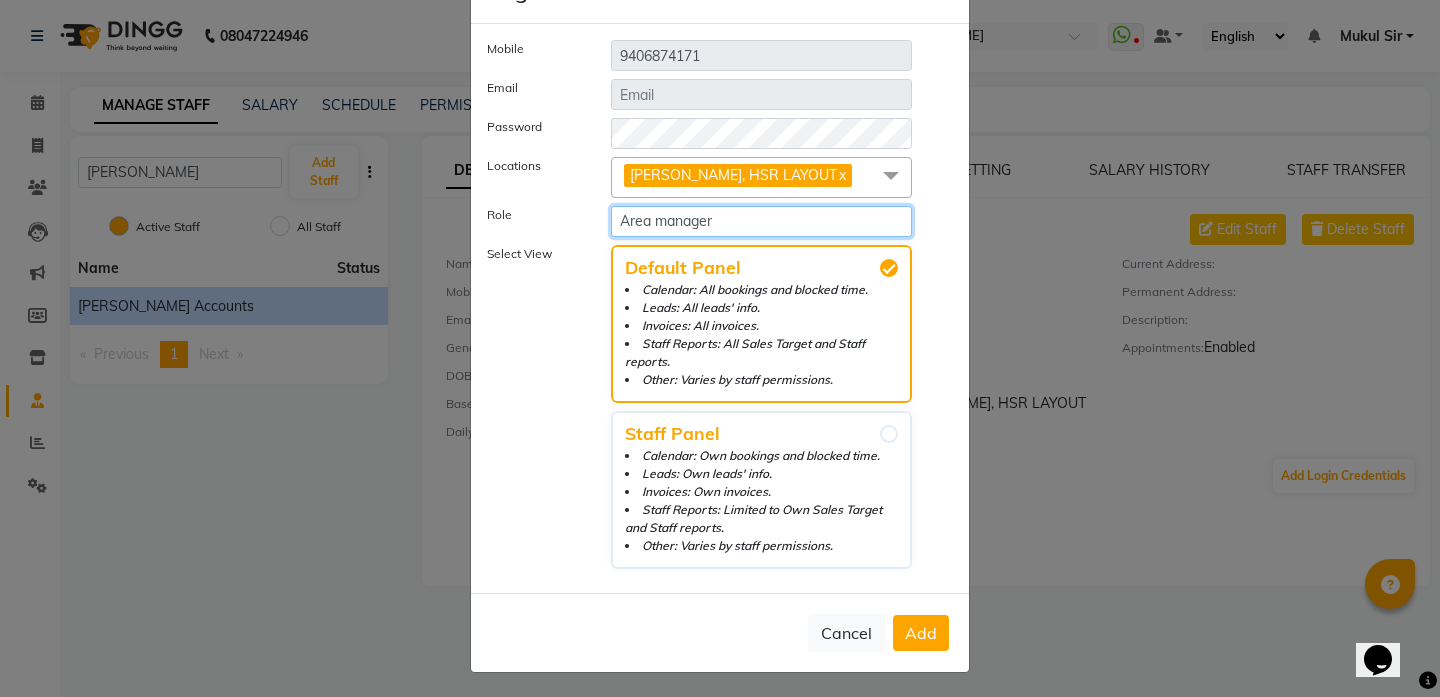 click on "Select Role Operator Manager Administrator Area manager Manager with Report export" 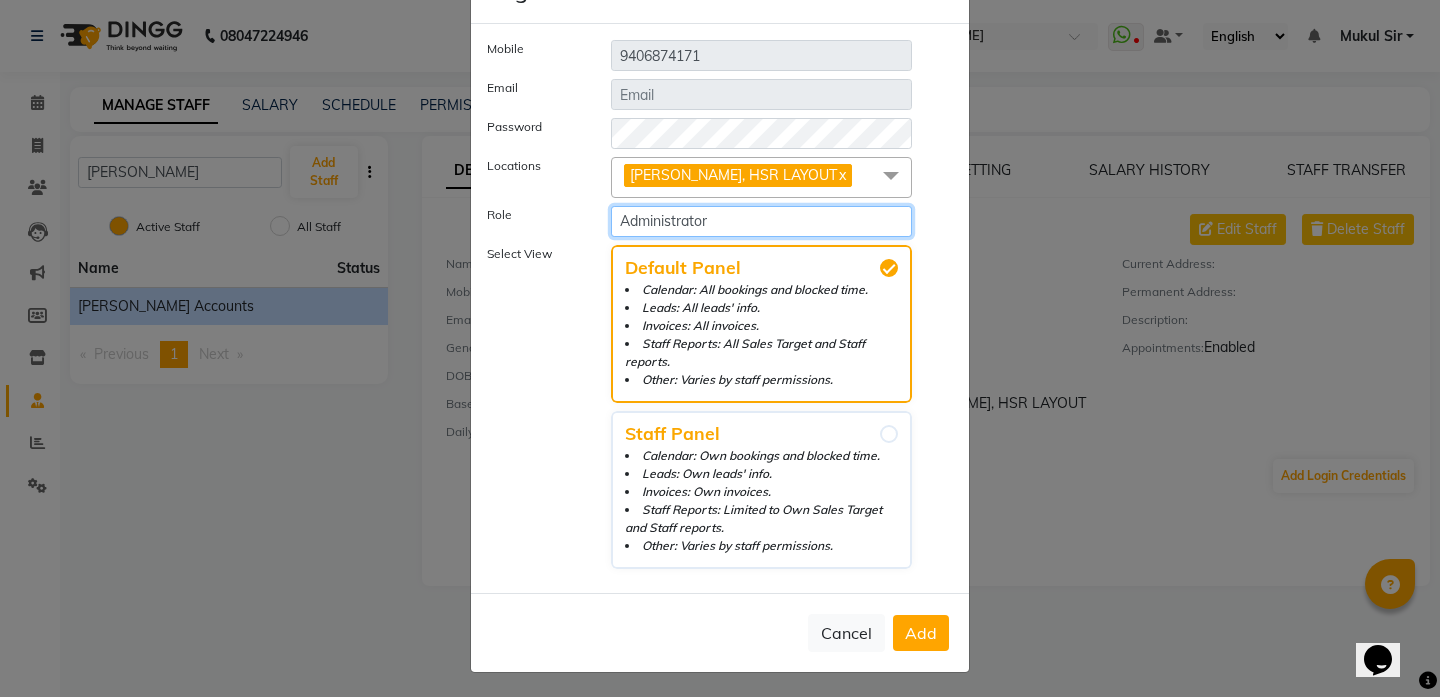 click on "Select Role Operator Manager Administrator Area manager Manager with Report export" 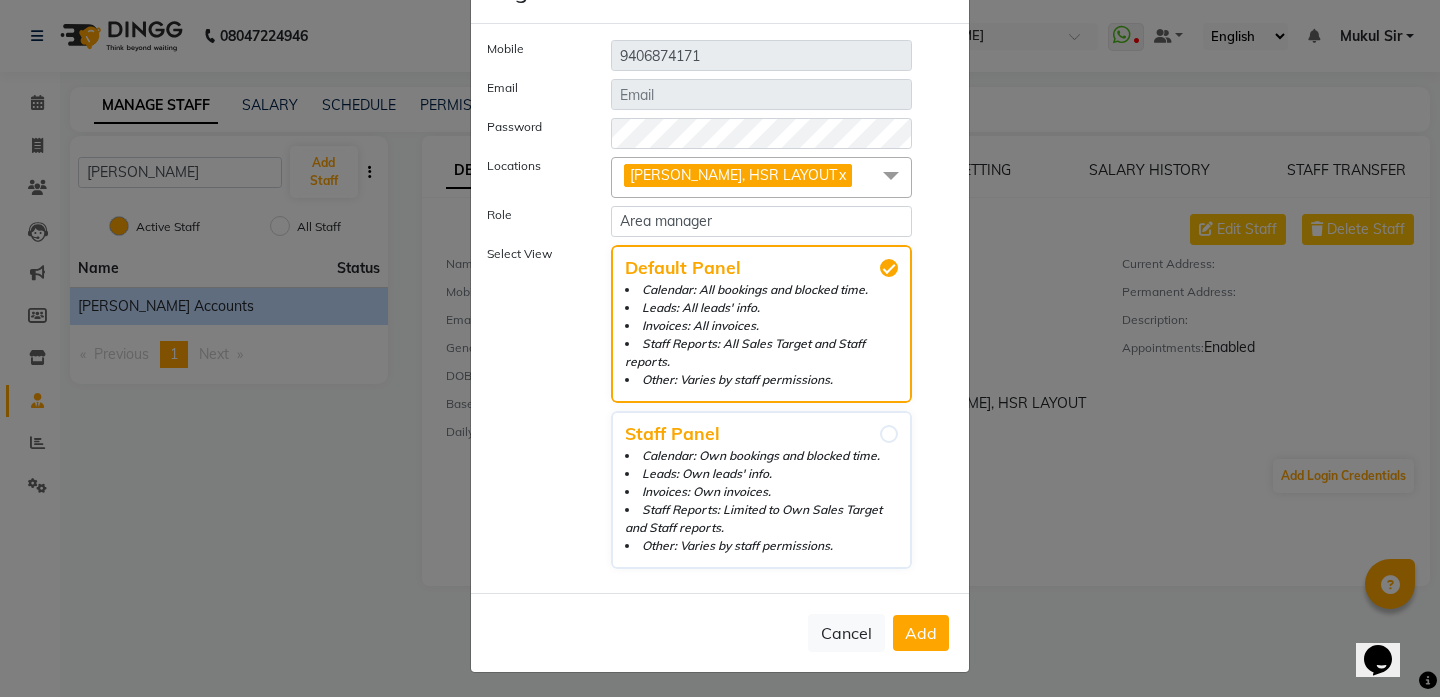 click on "Select View" 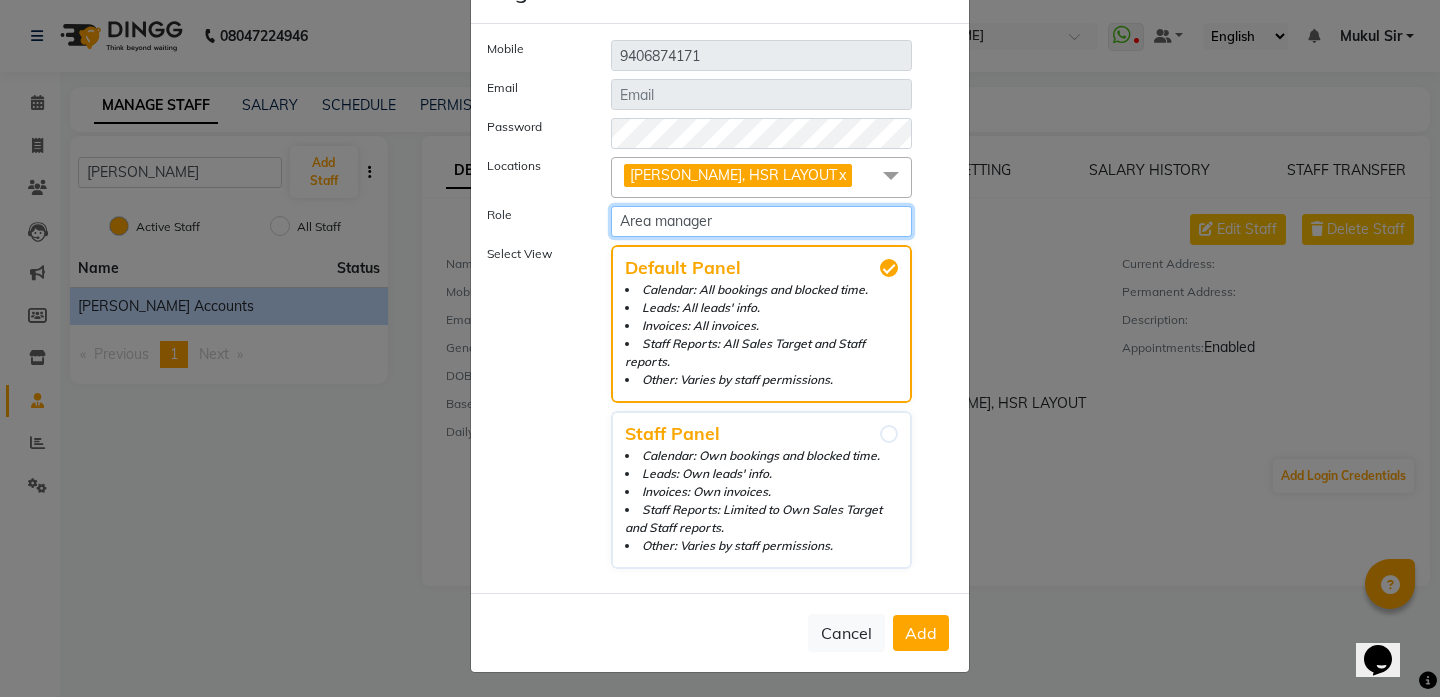 click on "Select Role Operator Manager Administrator Area manager Manager with Report export" 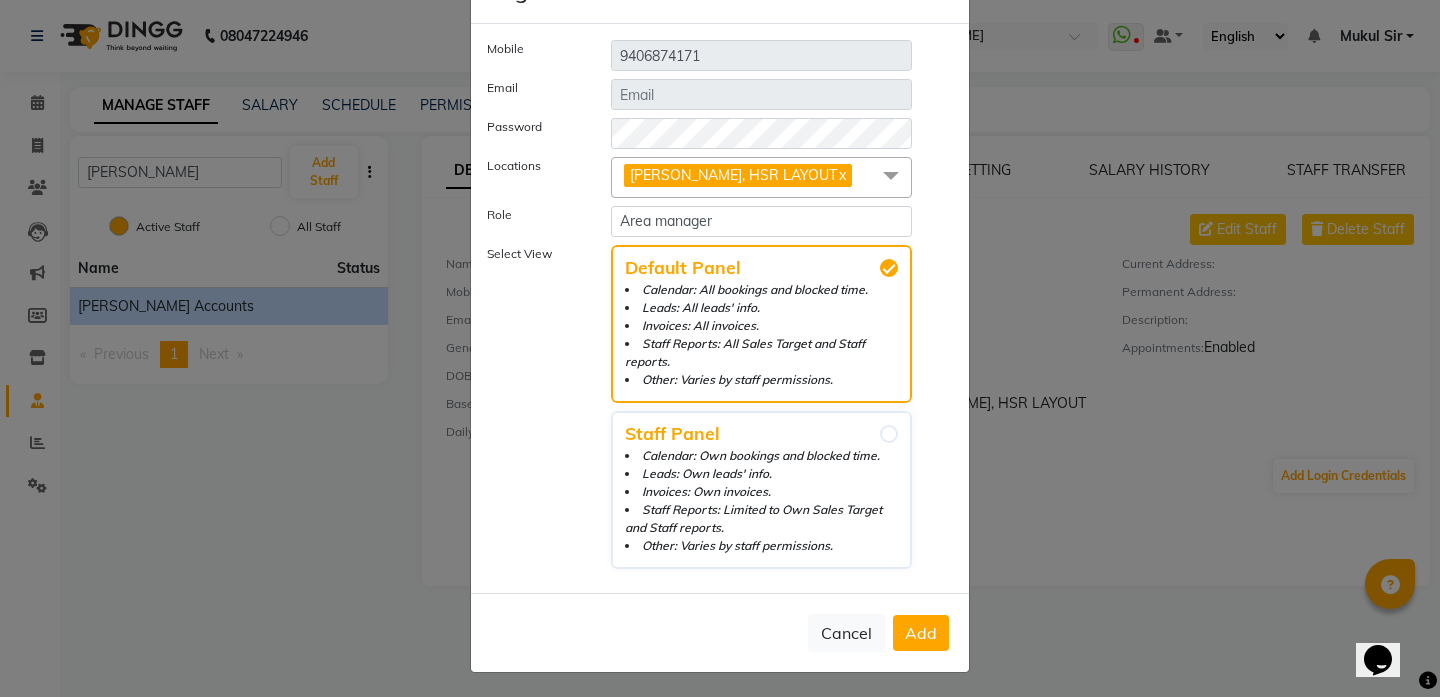 click 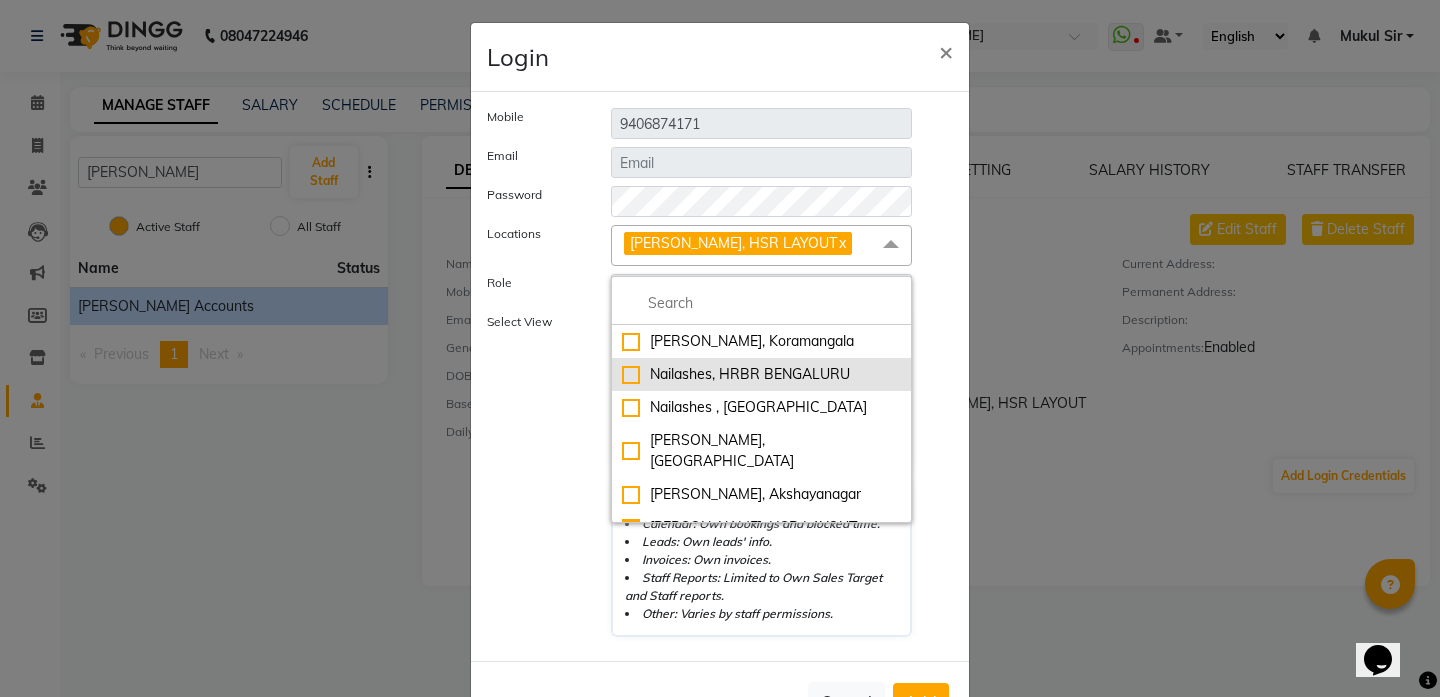 scroll, scrollTop: 0, scrollLeft: 0, axis: both 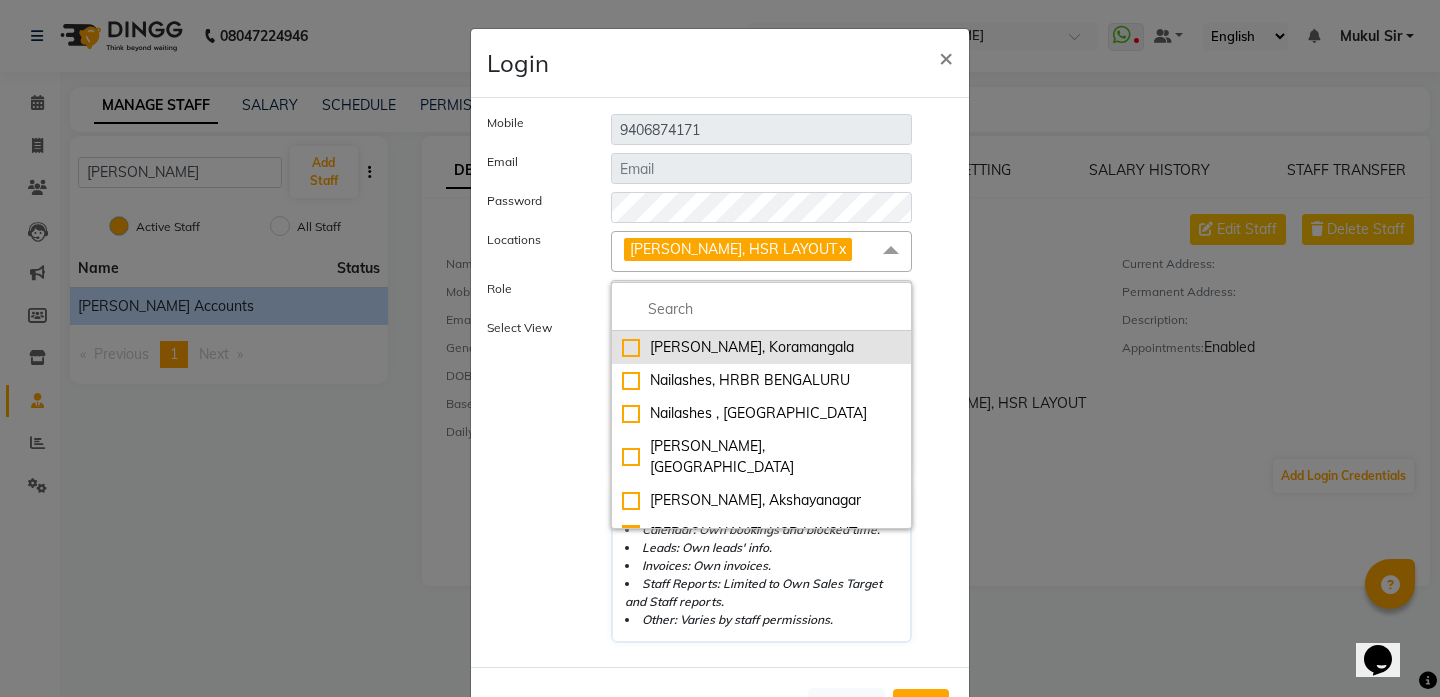 click on "[PERSON_NAME], Koramangala" 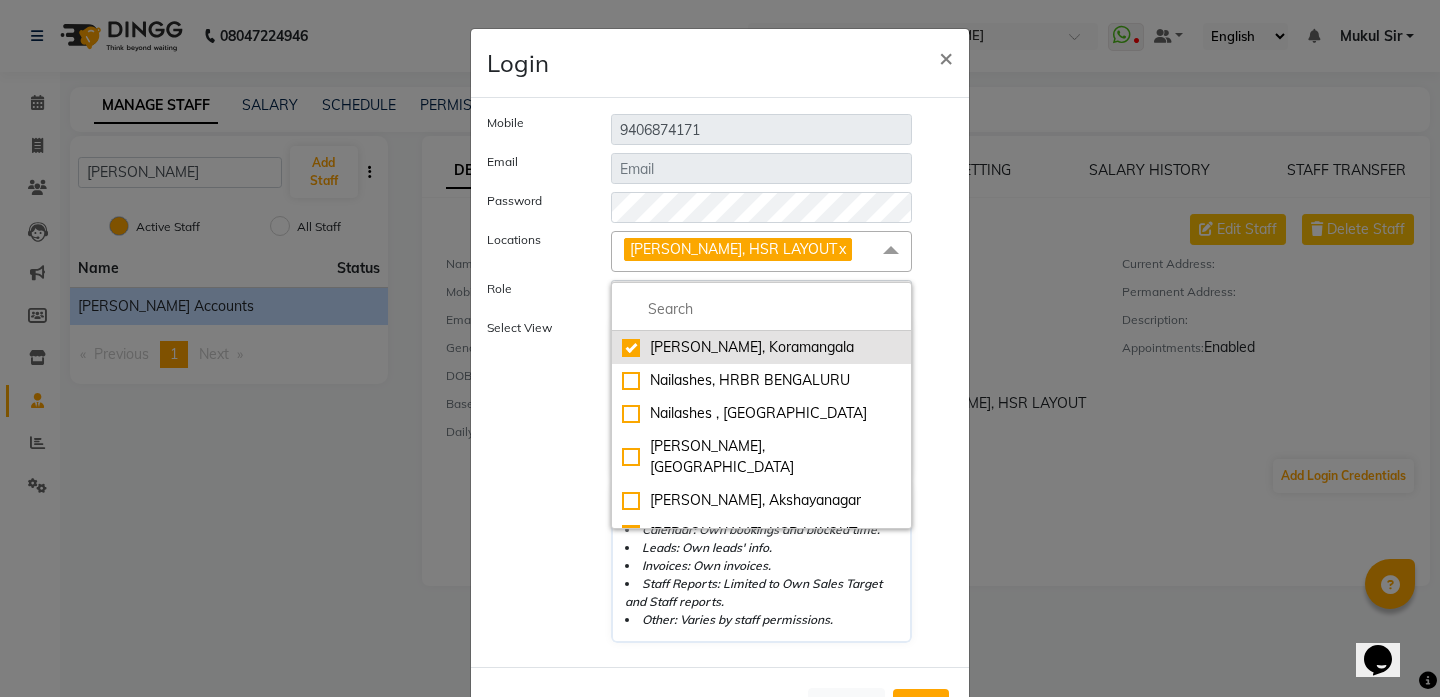 checkbox on "true" 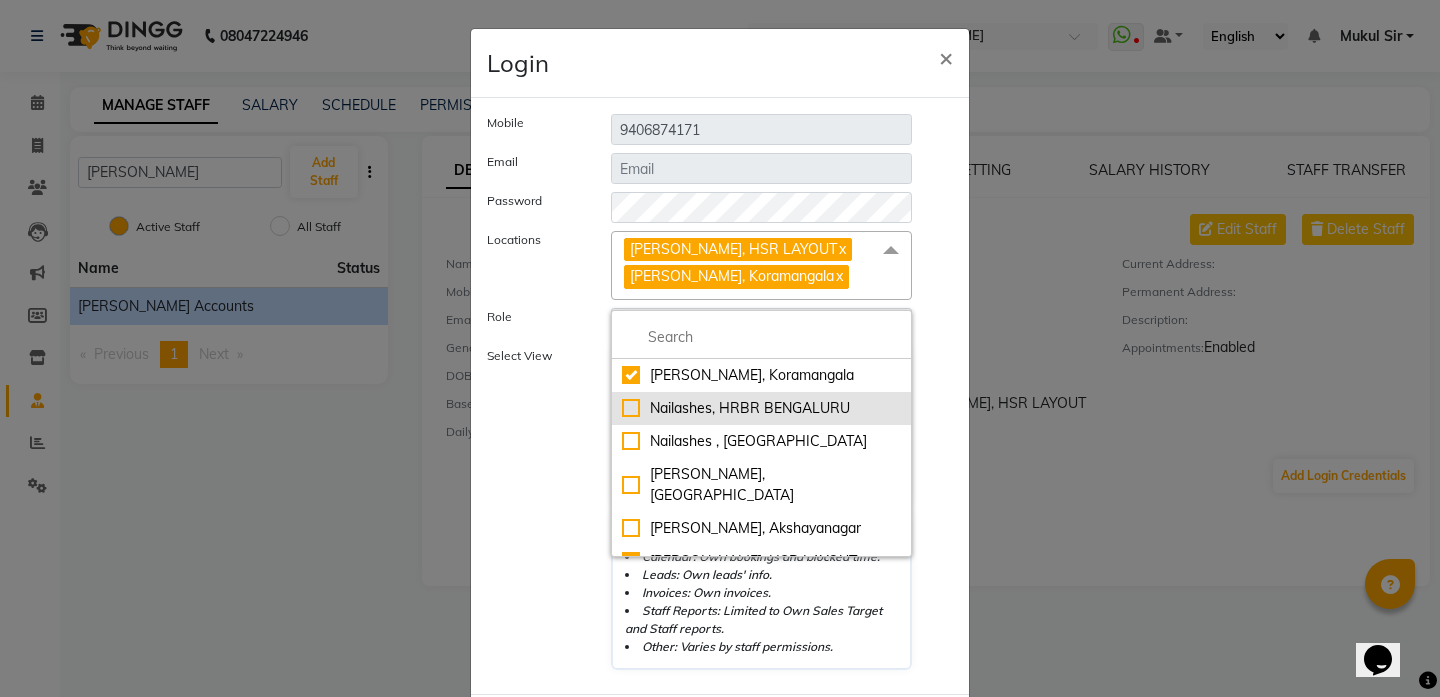 click on "Nailashes, HRBR BENGALURU" 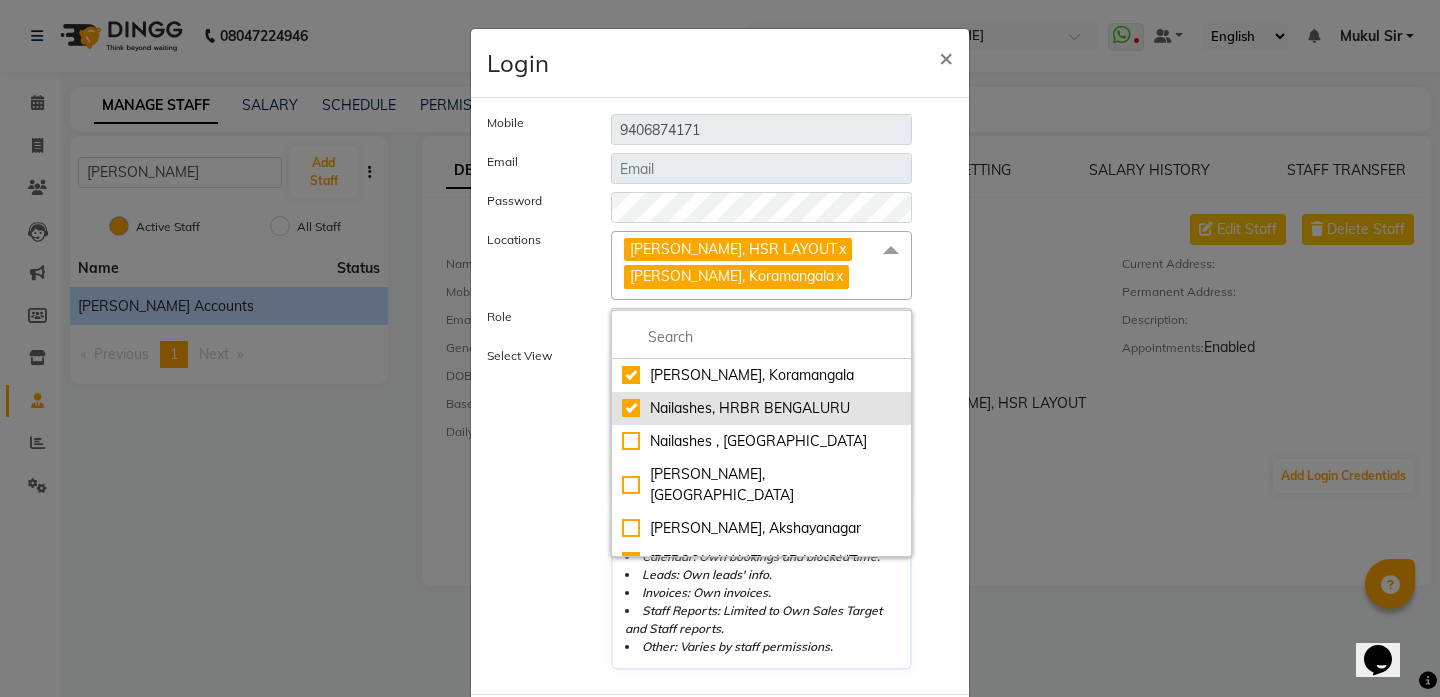 checkbox on "true" 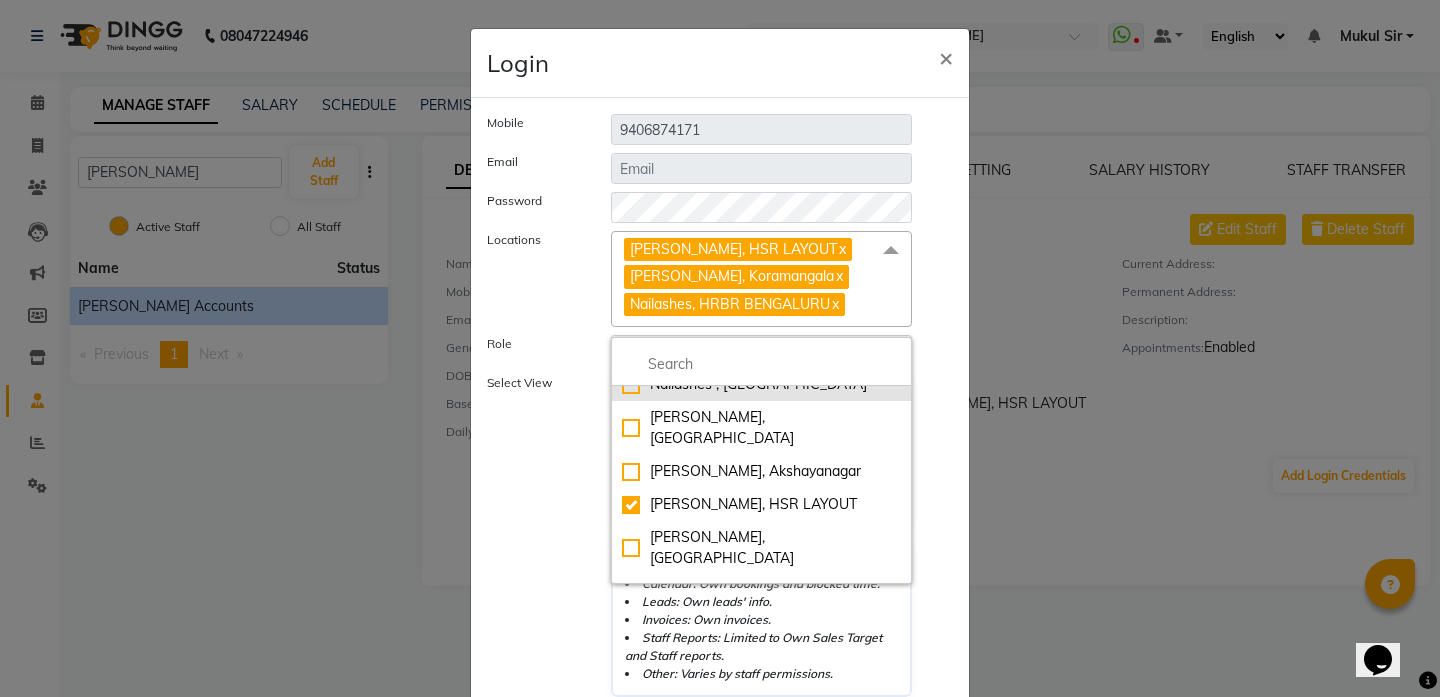 scroll, scrollTop: 113, scrollLeft: 0, axis: vertical 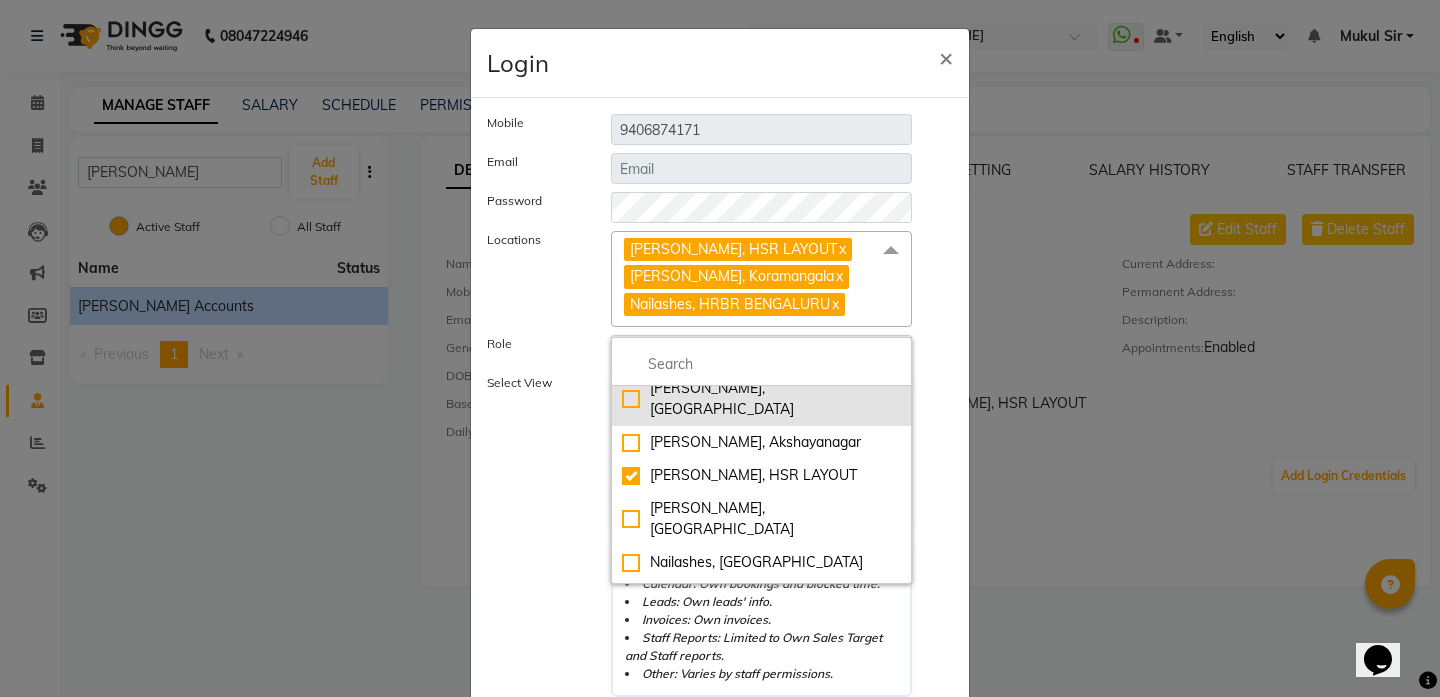 click on "[PERSON_NAME], [GEOGRAPHIC_DATA]" 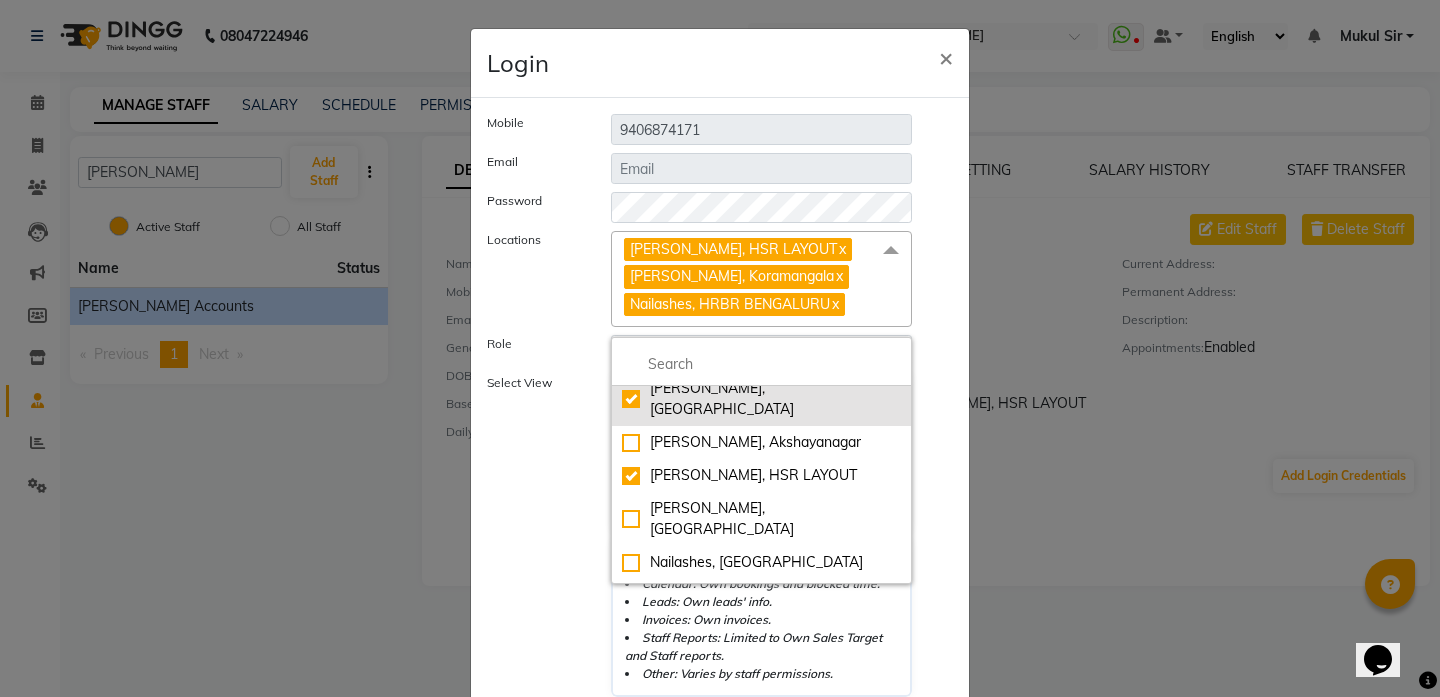 checkbox on "true" 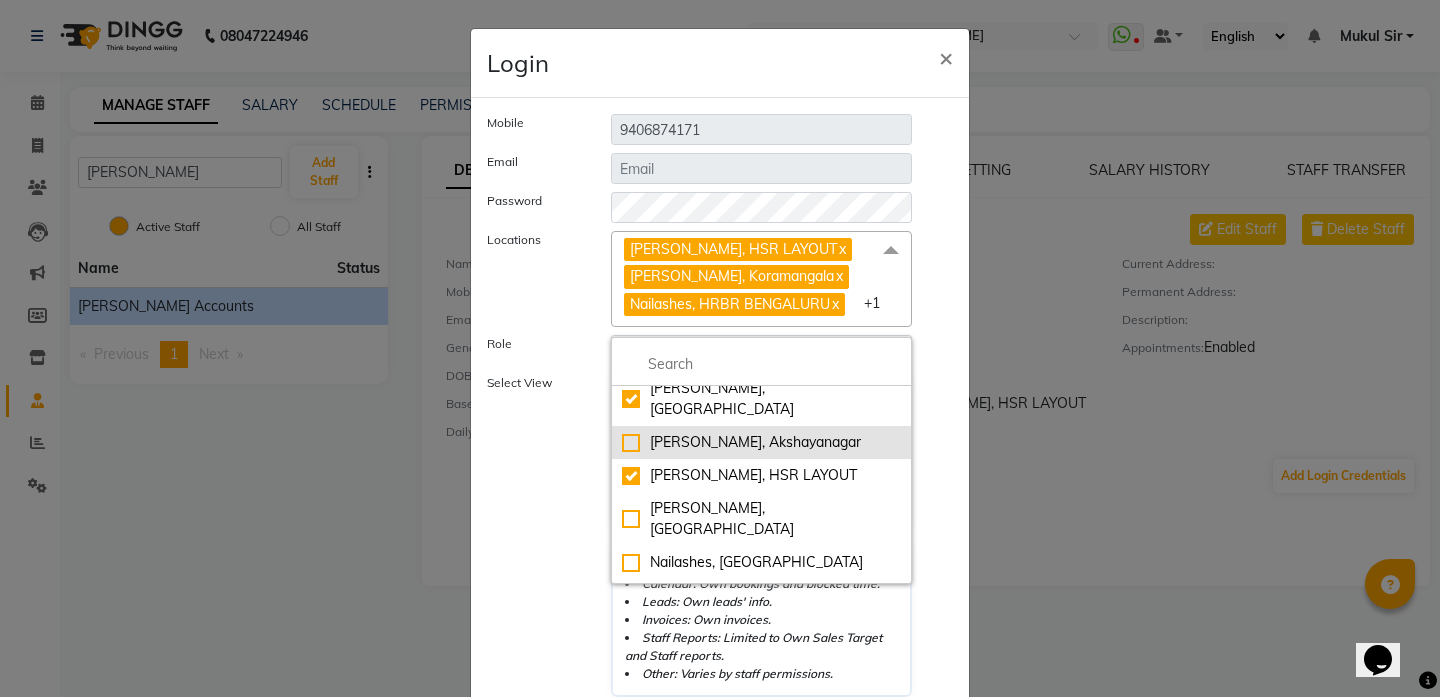 click on "[PERSON_NAME], Akshayanagar" 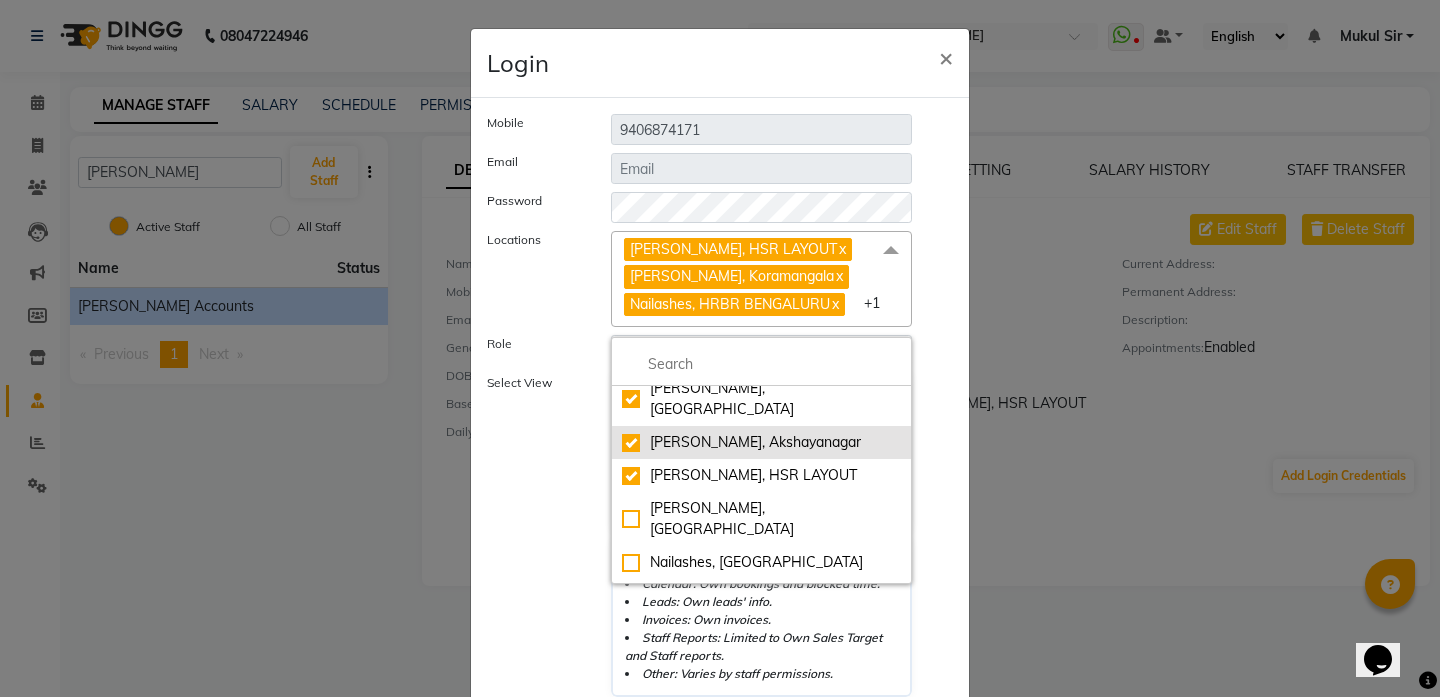 checkbox on "true" 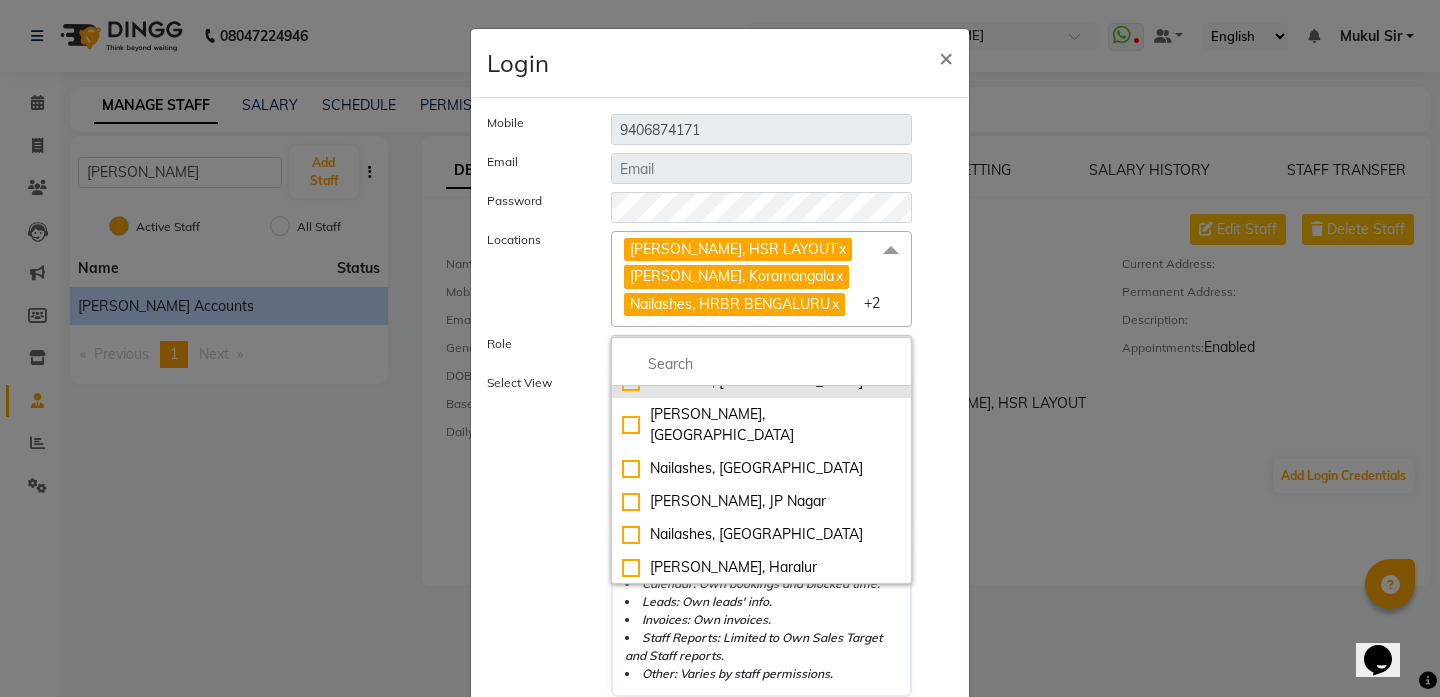 scroll, scrollTop: 306, scrollLeft: 0, axis: vertical 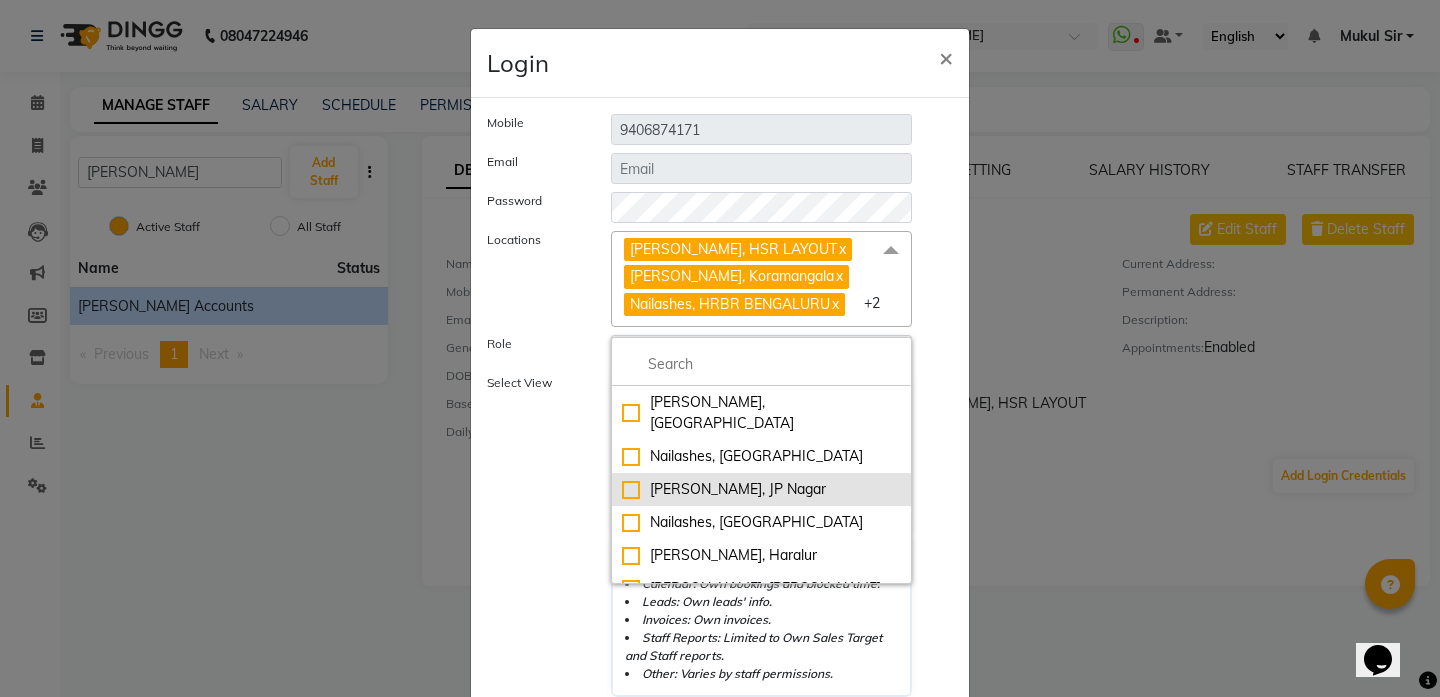 click on "[PERSON_NAME], JP Nagar" 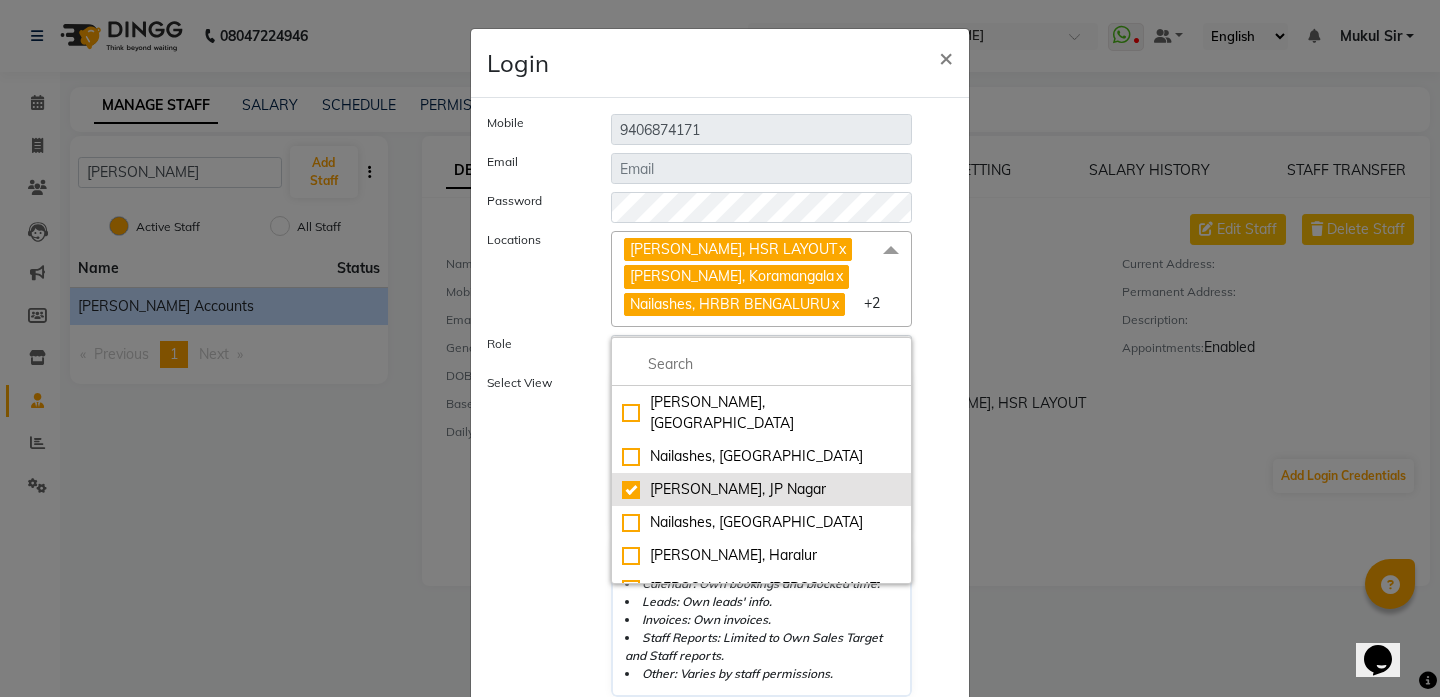 checkbox on "true" 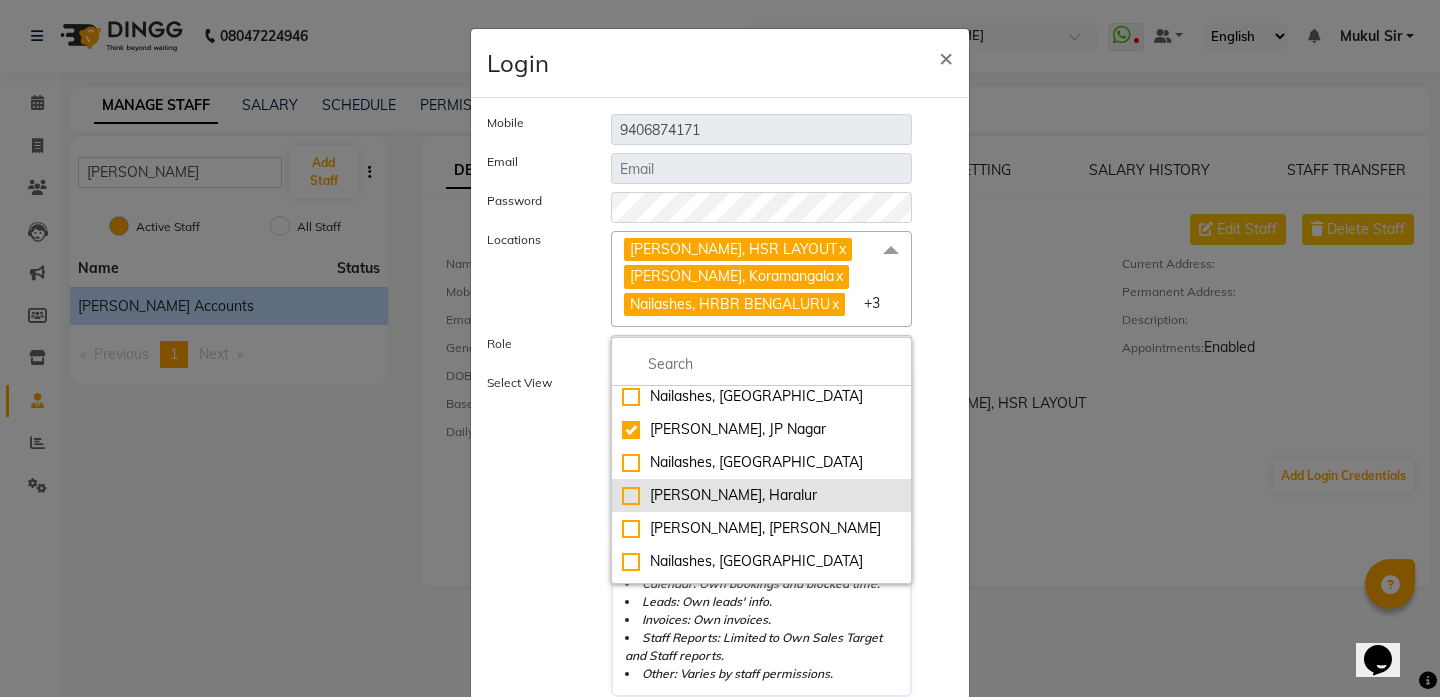 scroll, scrollTop: 369, scrollLeft: 0, axis: vertical 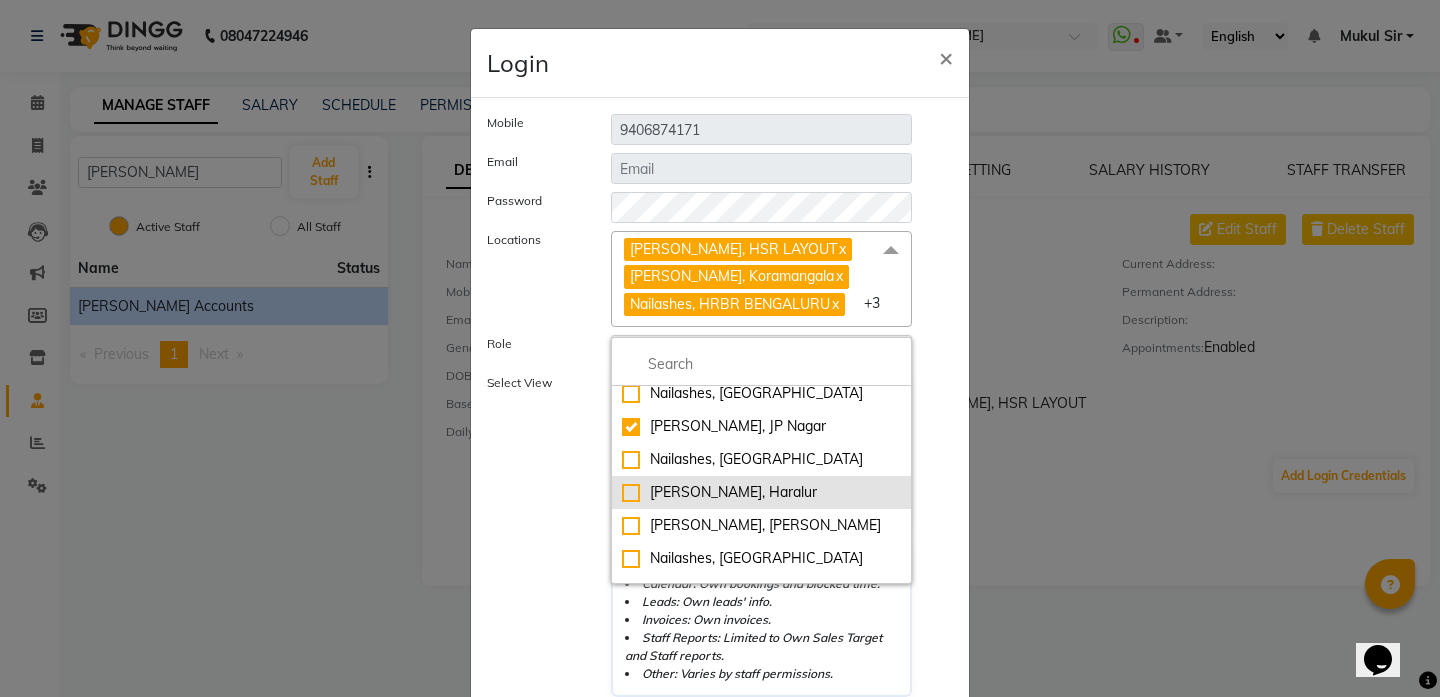click on "[PERSON_NAME], Haralur" 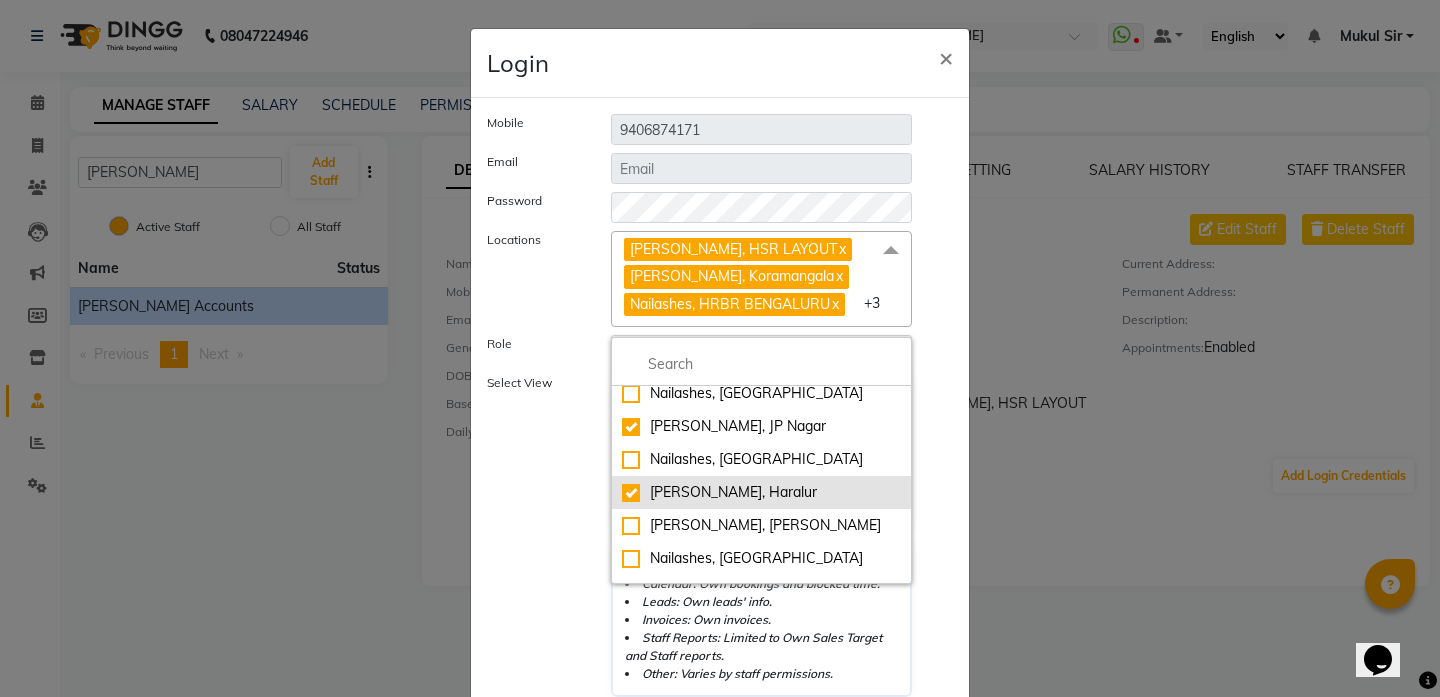 checkbox on "true" 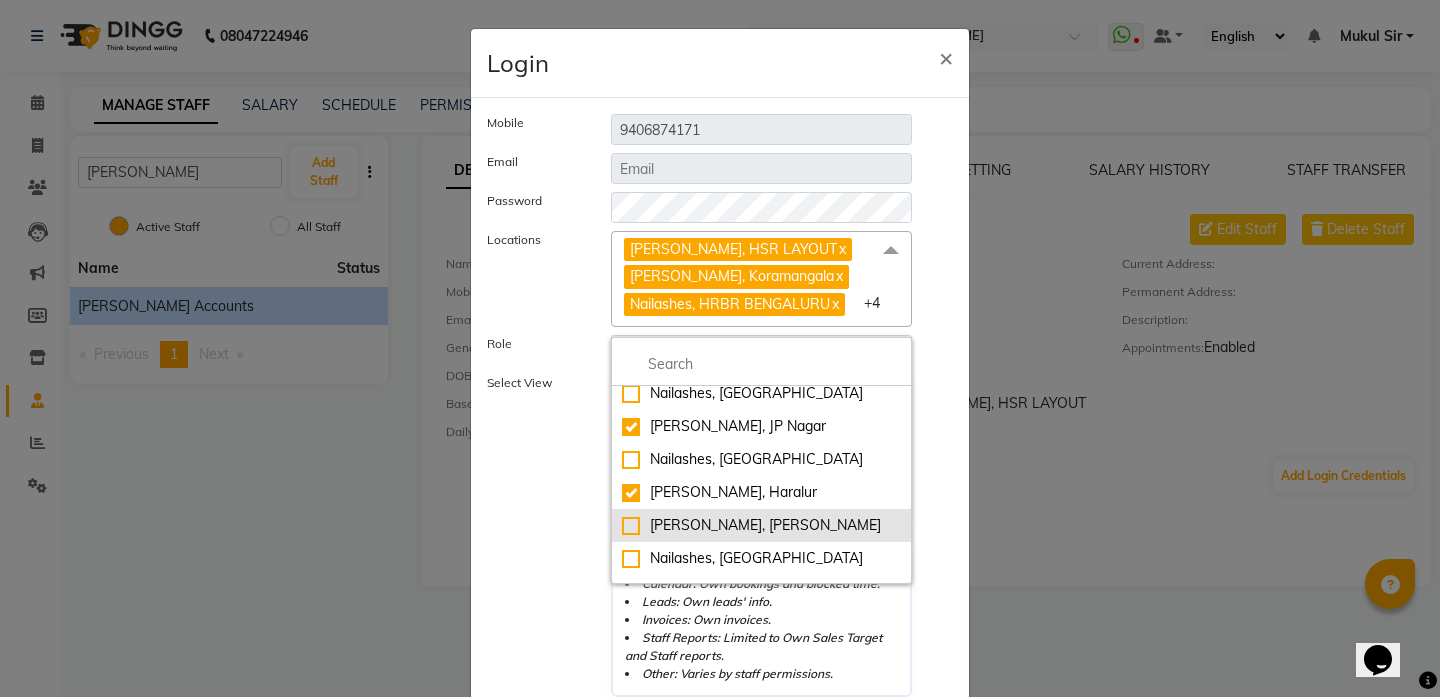 scroll, scrollTop: 424, scrollLeft: 0, axis: vertical 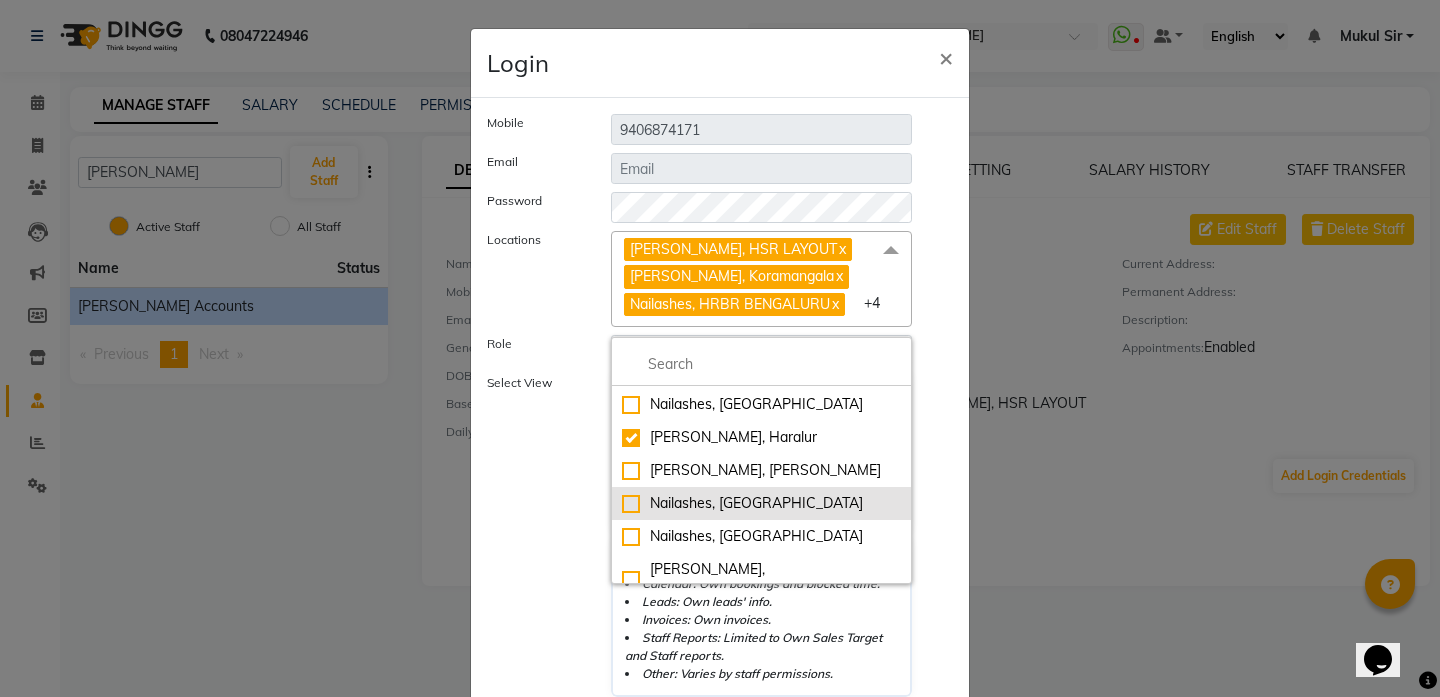 click on "Nailashes, [GEOGRAPHIC_DATA]" 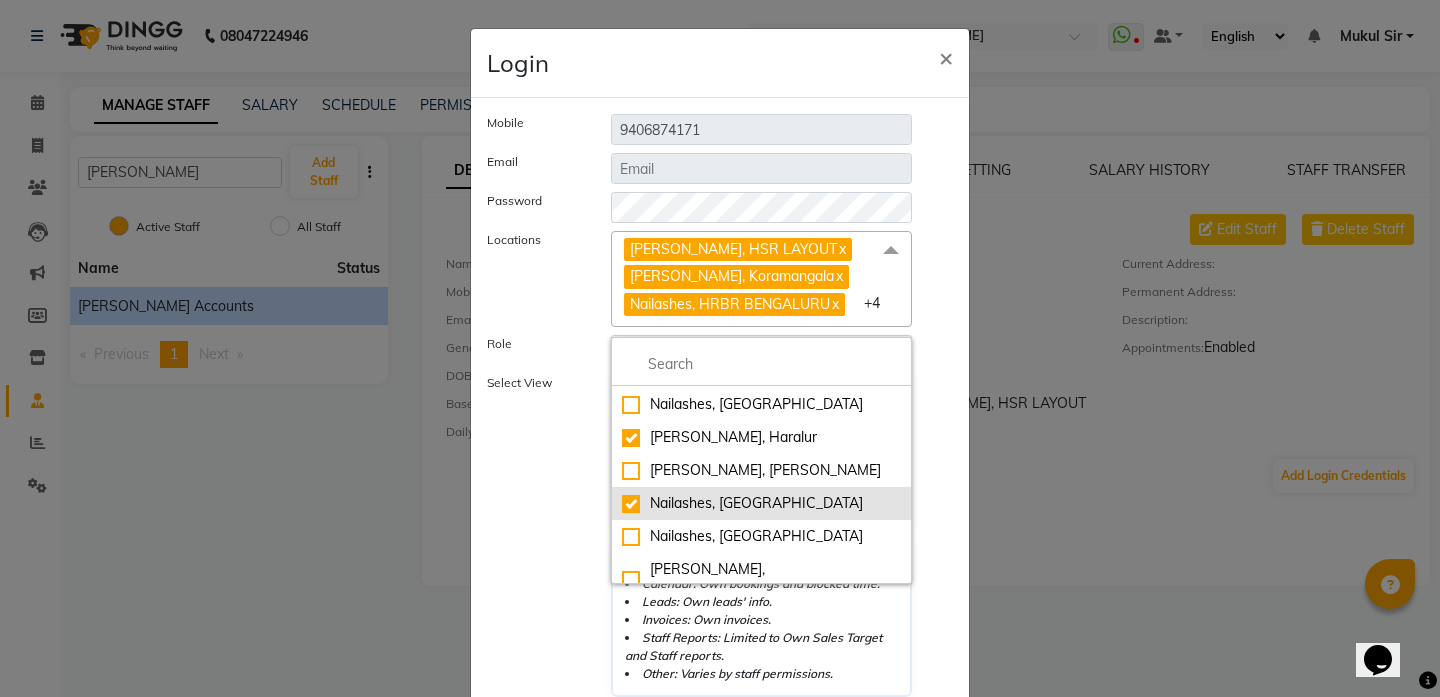 checkbox on "true" 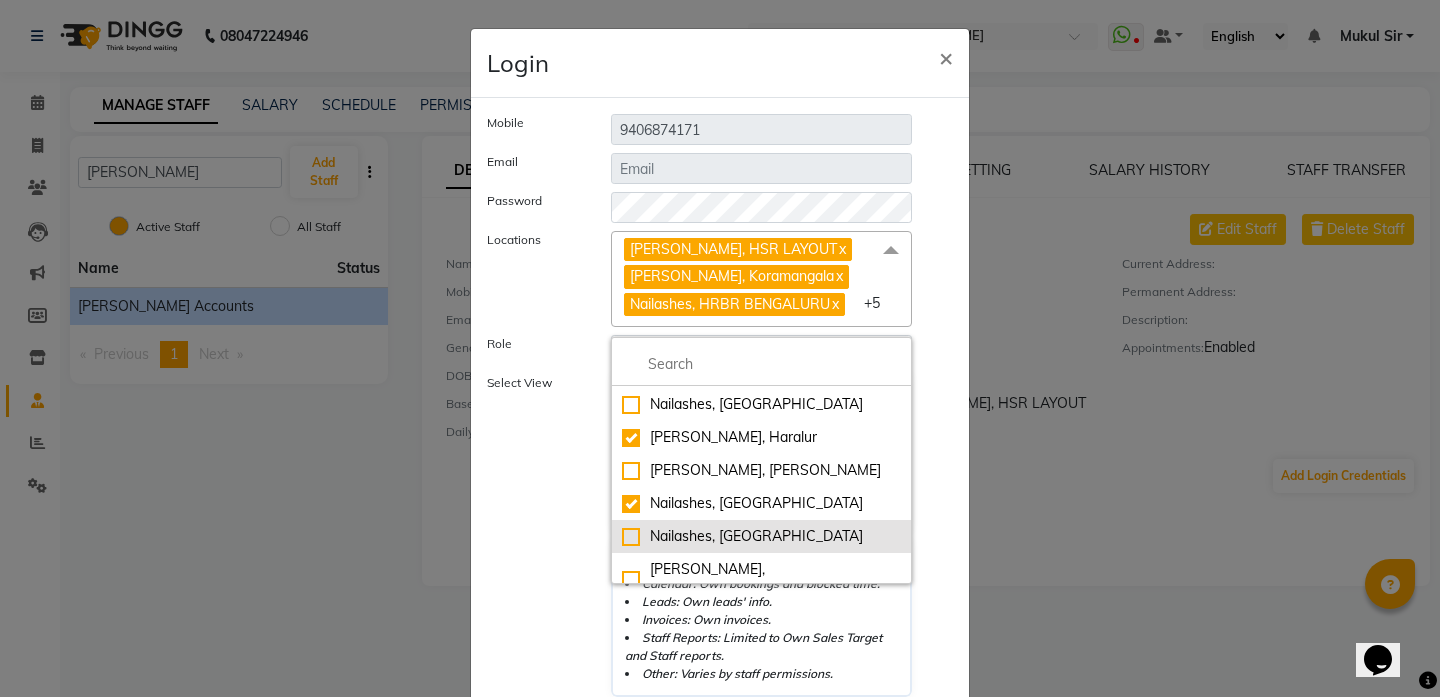 click on "Nailashes, [GEOGRAPHIC_DATA]" 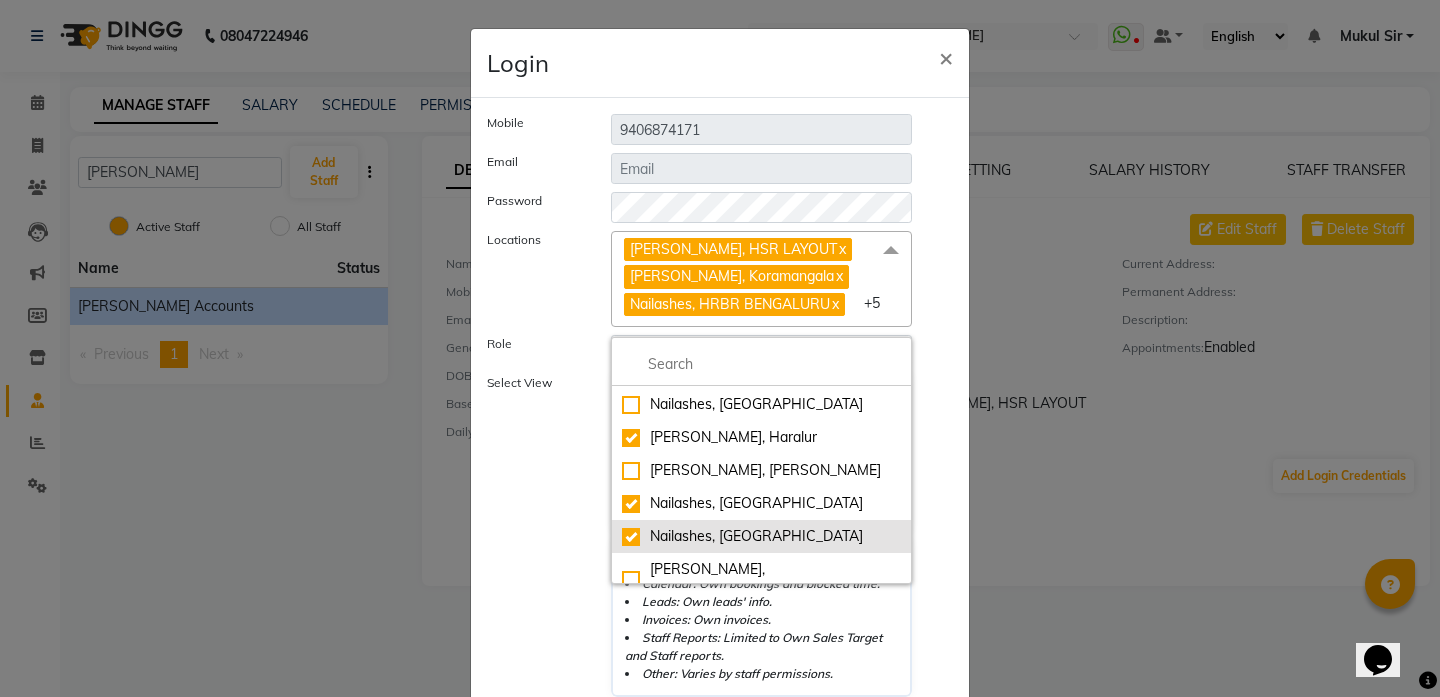 checkbox on "true" 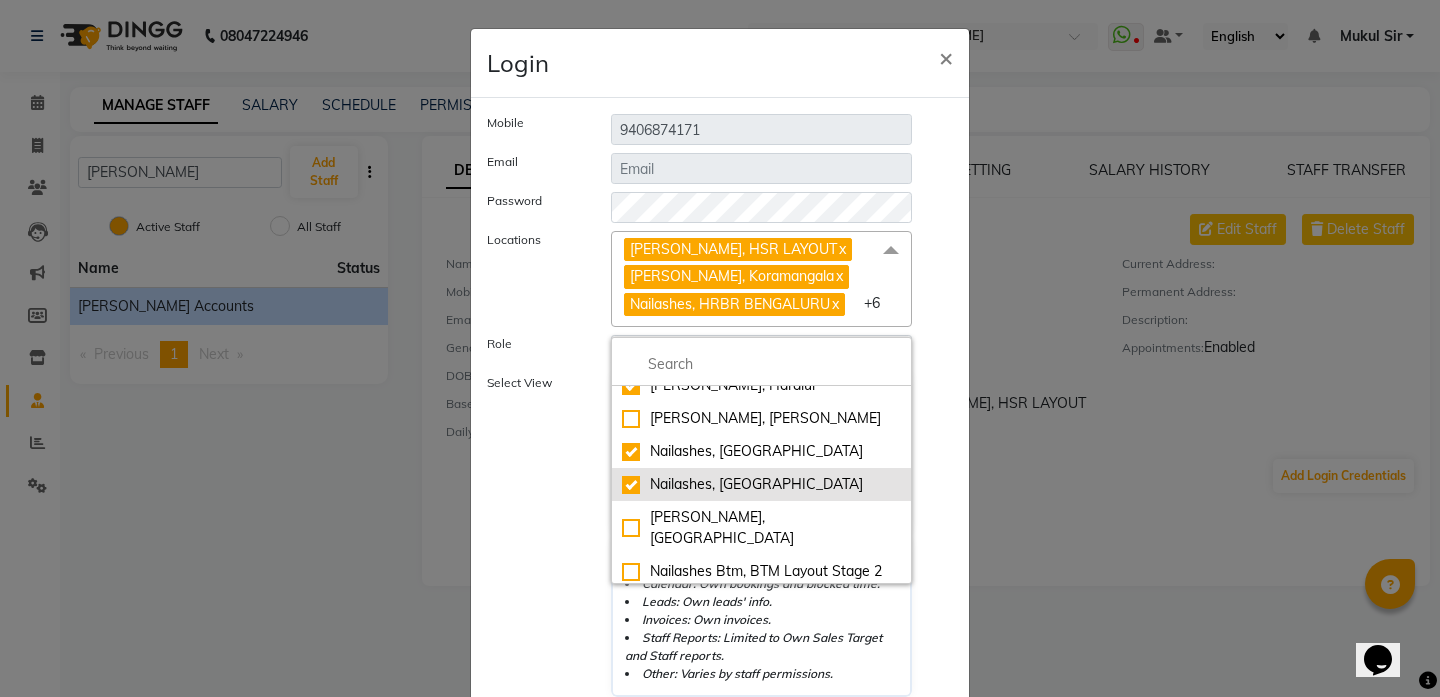 scroll, scrollTop: 477, scrollLeft: 0, axis: vertical 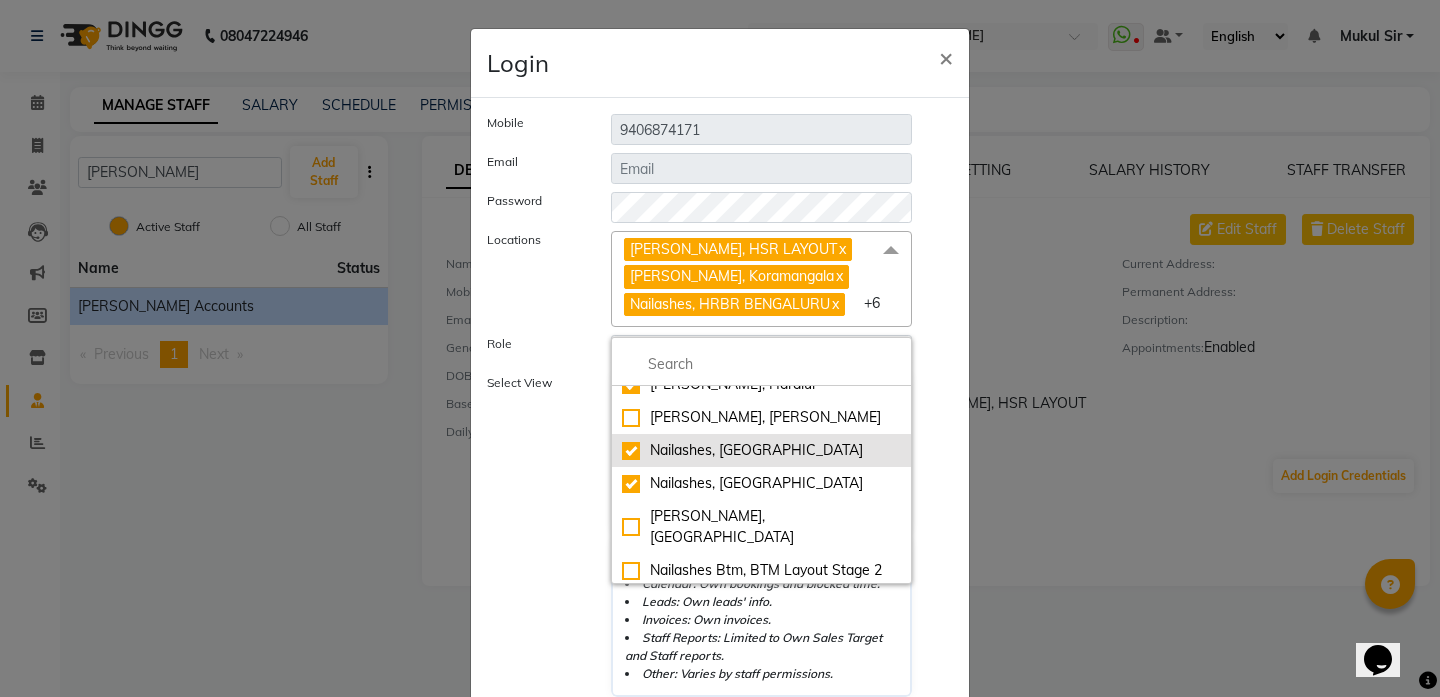 click on "Nailashes, [GEOGRAPHIC_DATA]" 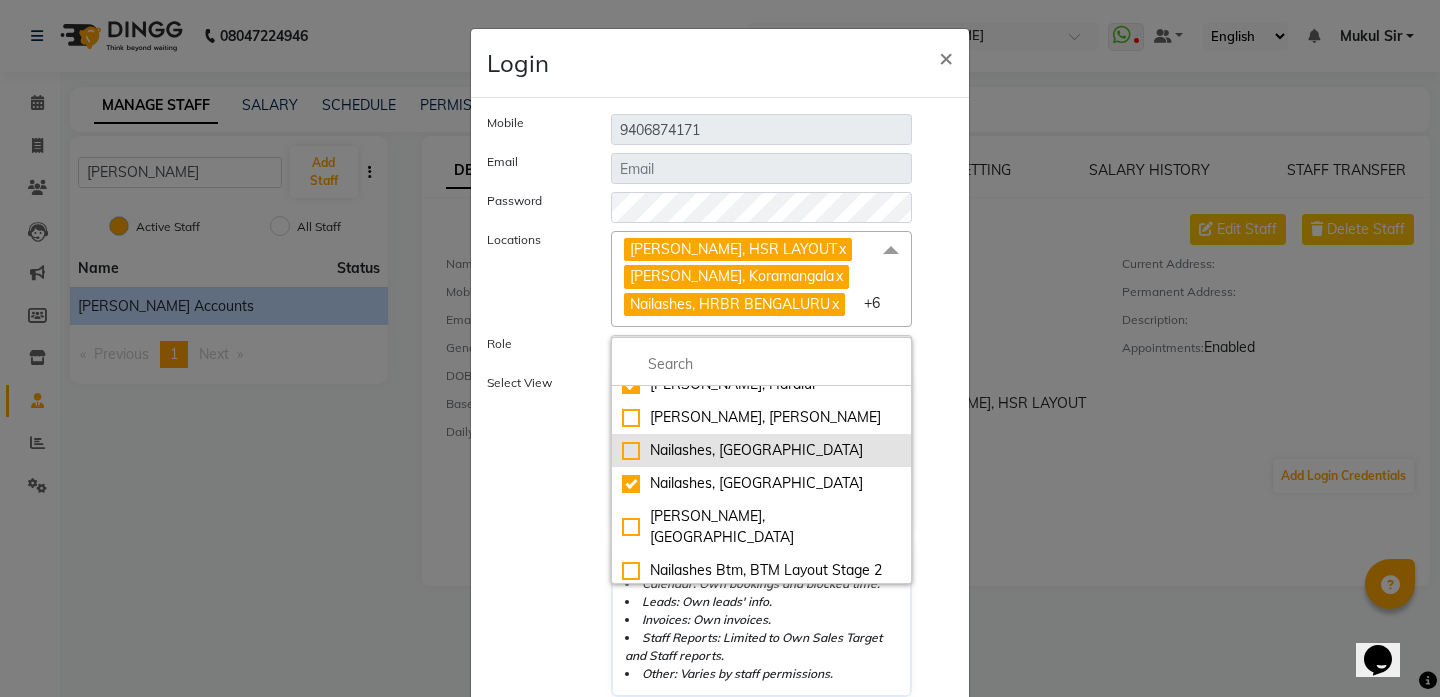 checkbox on "false" 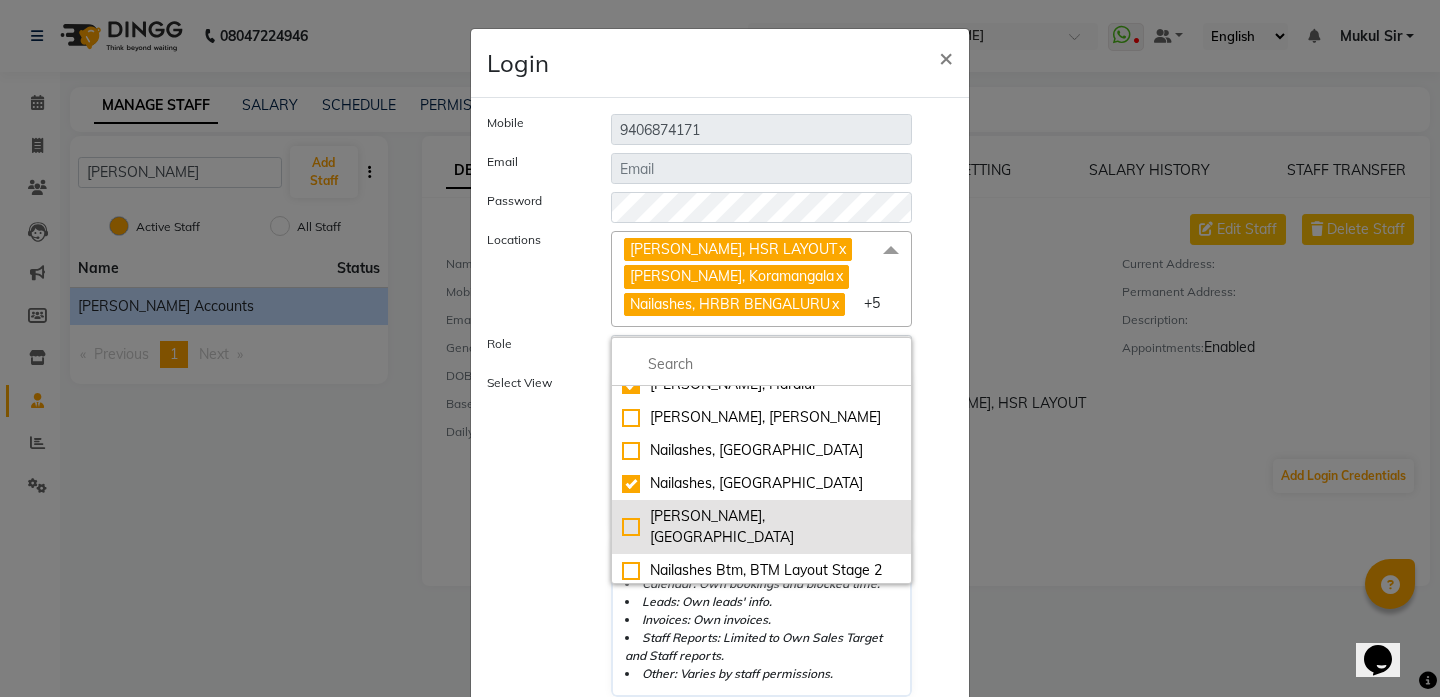click on "[PERSON_NAME], [GEOGRAPHIC_DATA]" 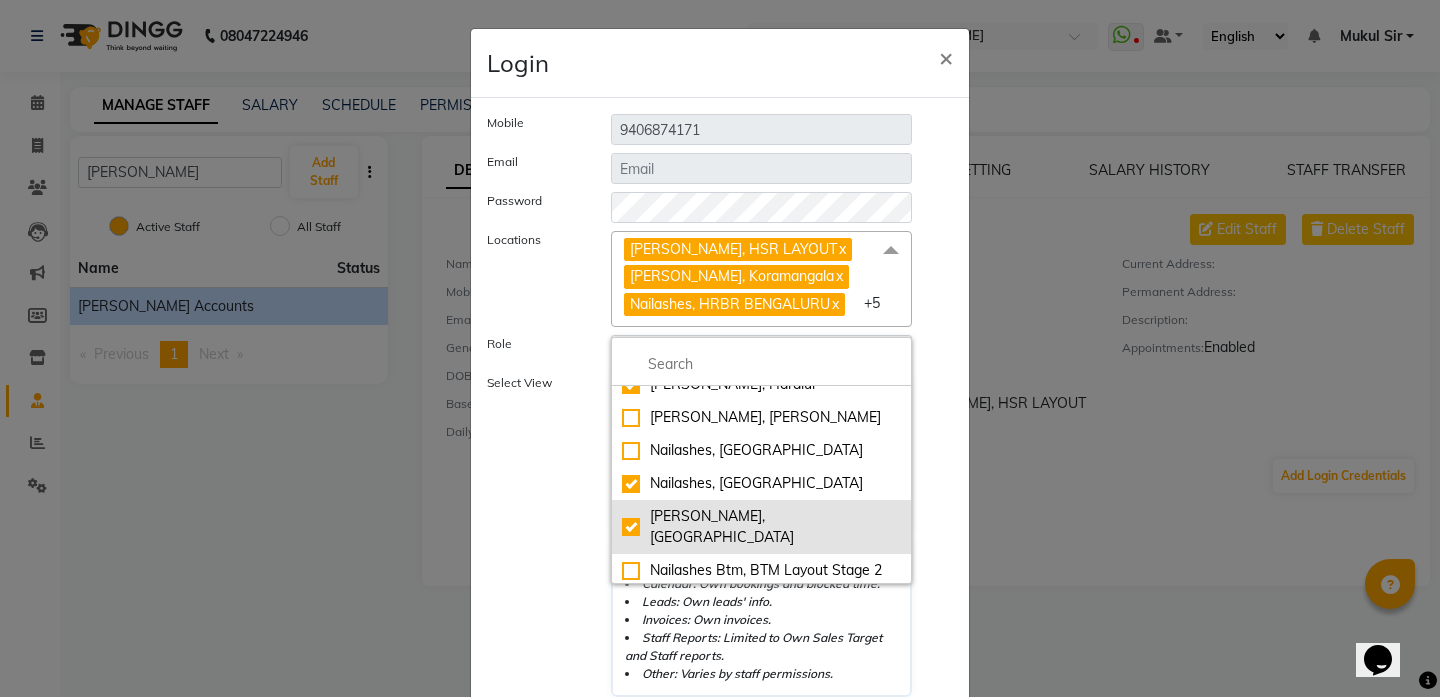 checkbox on "true" 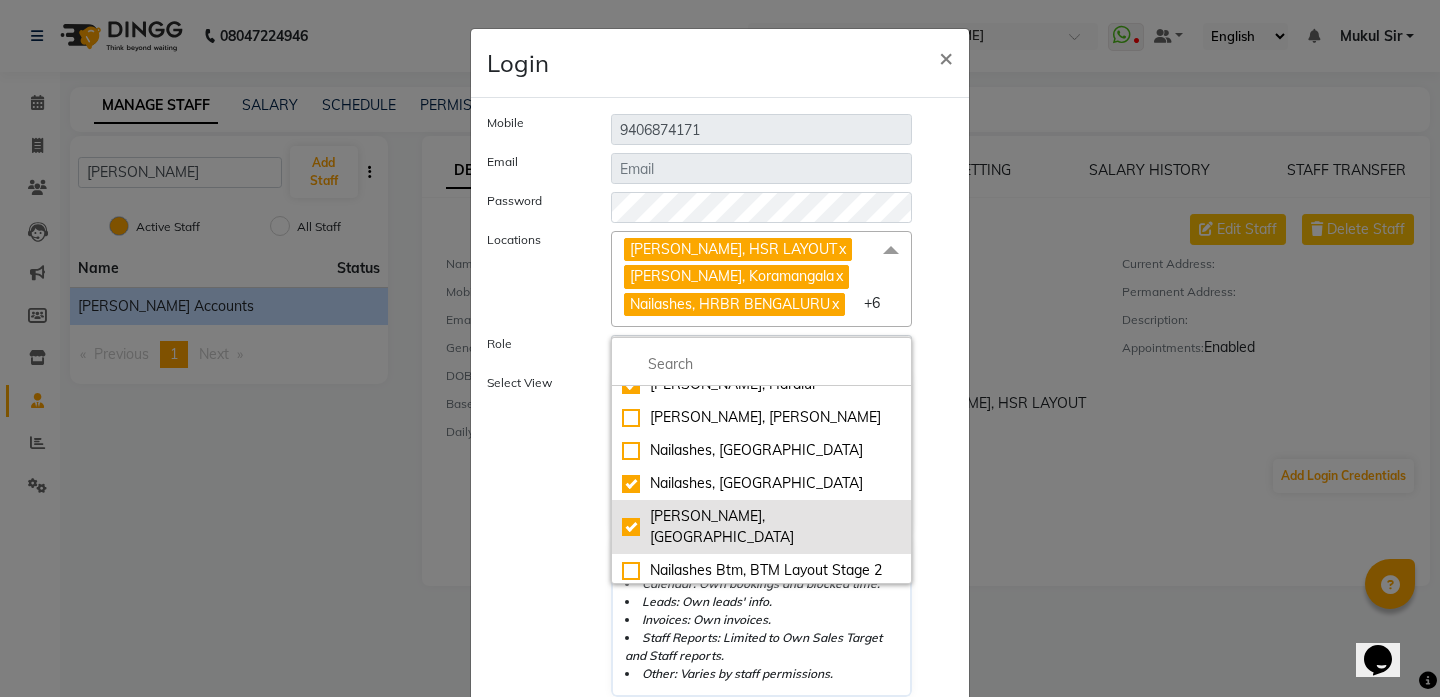 scroll, scrollTop: 529, scrollLeft: 0, axis: vertical 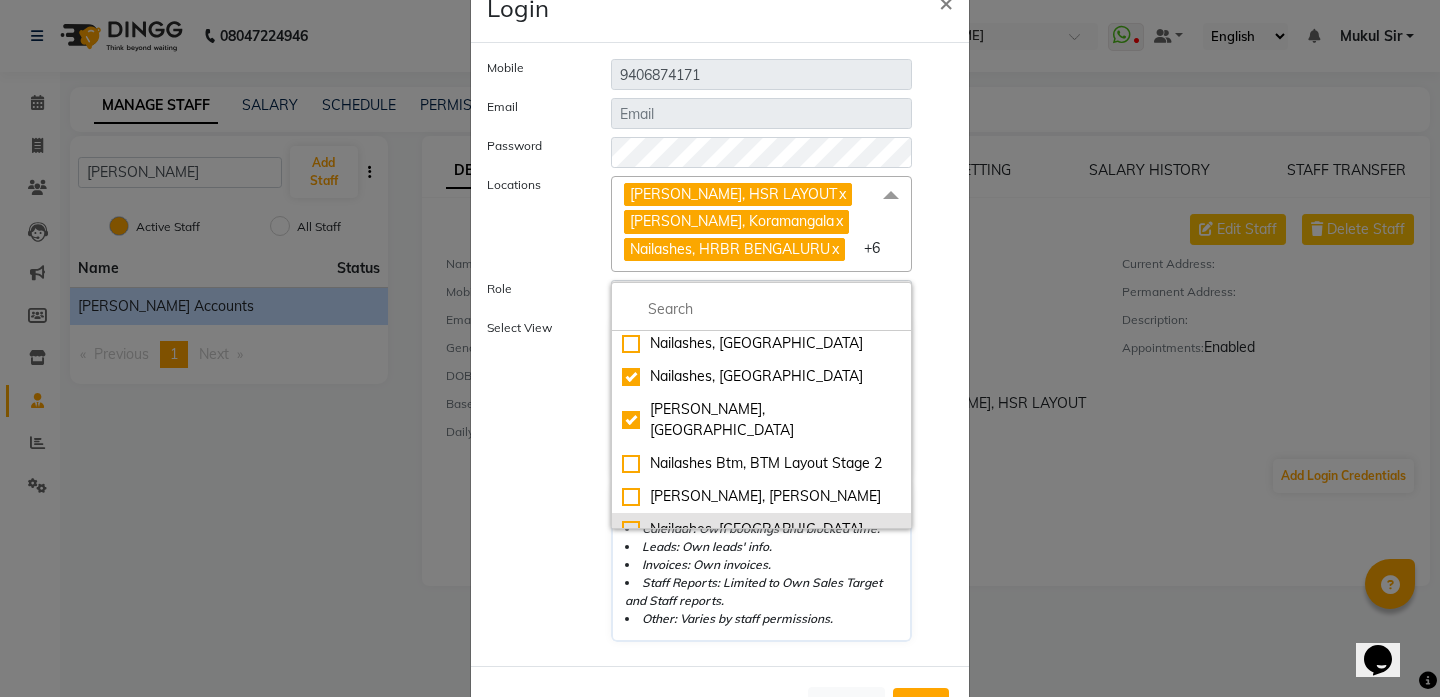 click on "Nailashes, [GEOGRAPHIC_DATA]" 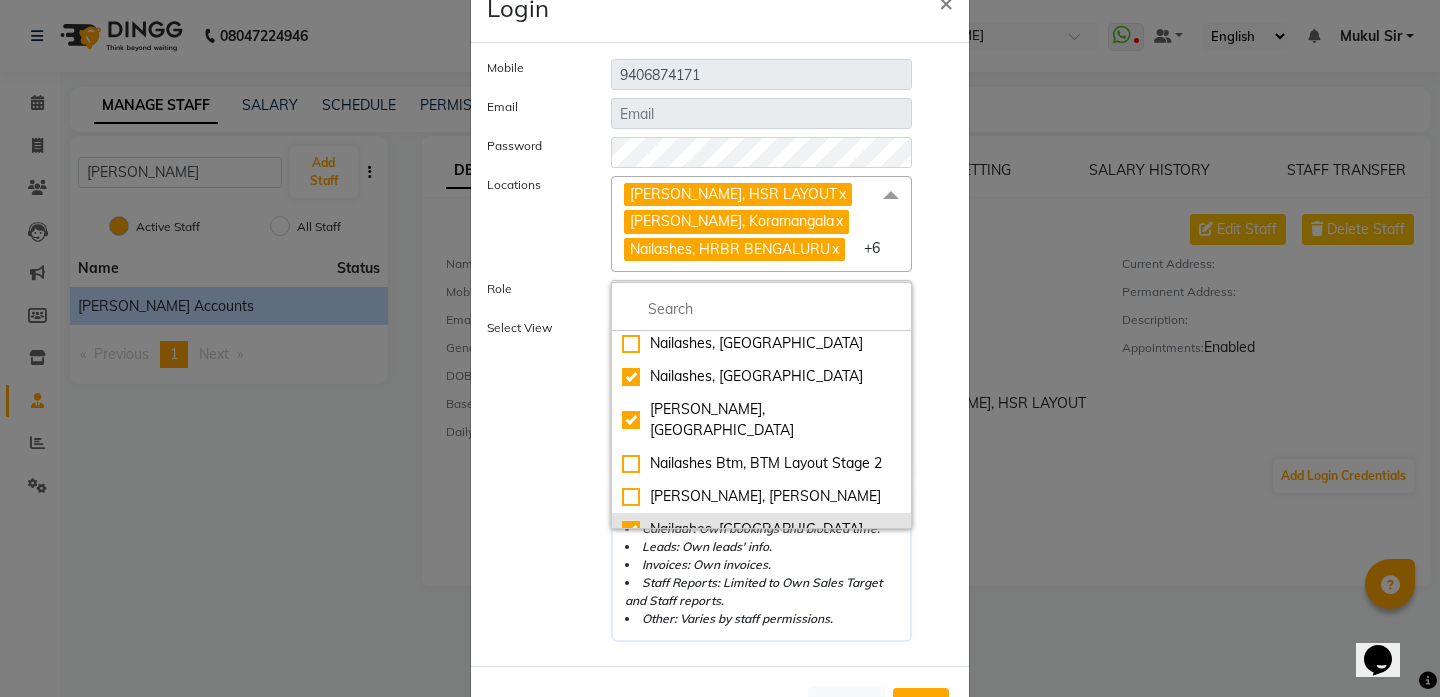 checkbox on "true" 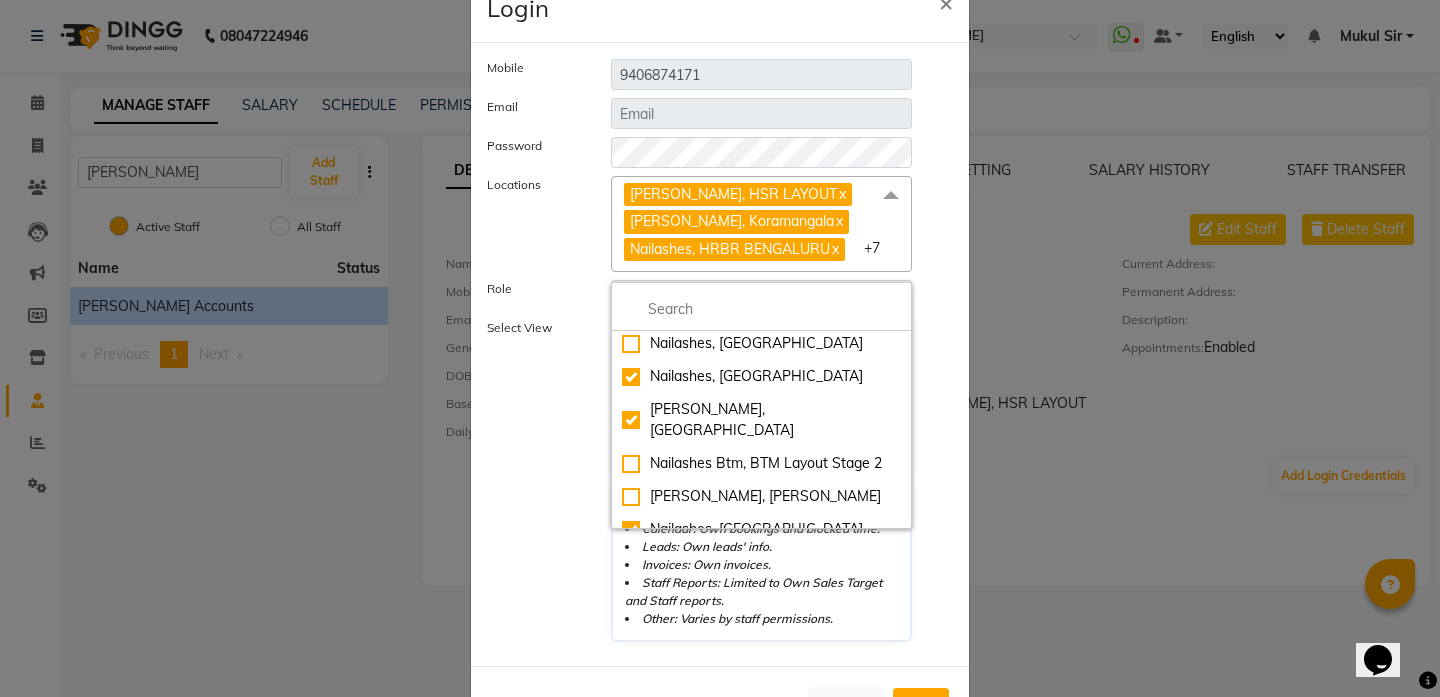 scroll, scrollTop: 97, scrollLeft: 0, axis: vertical 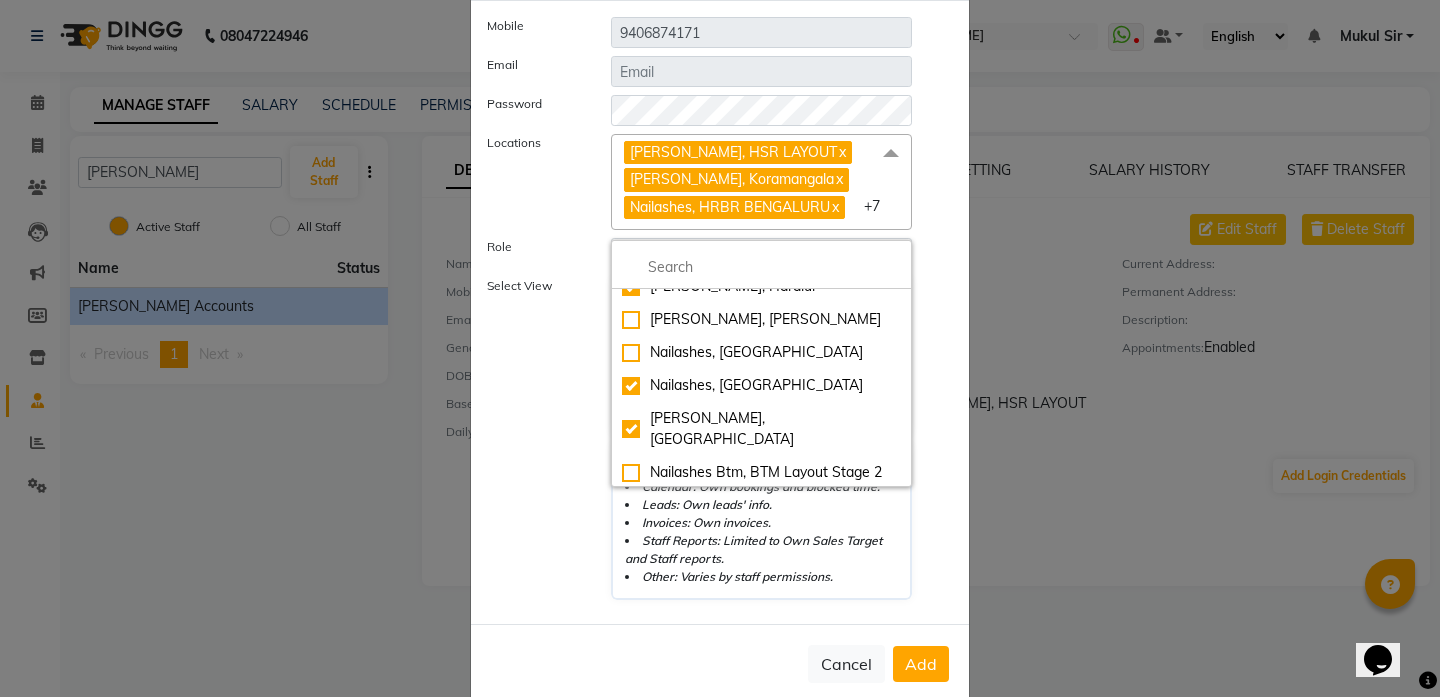 click on "Add" 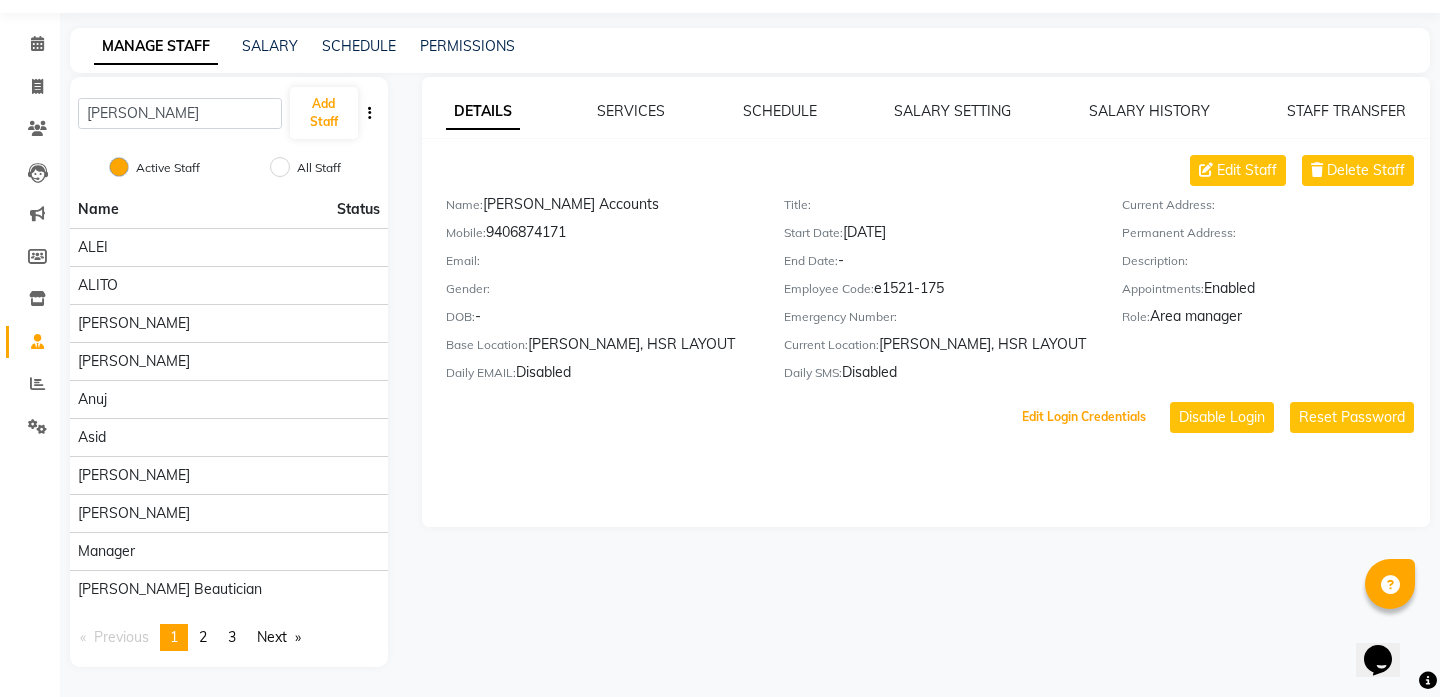 scroll, scrollTop: 0, scrollLeft: 0, axis: both 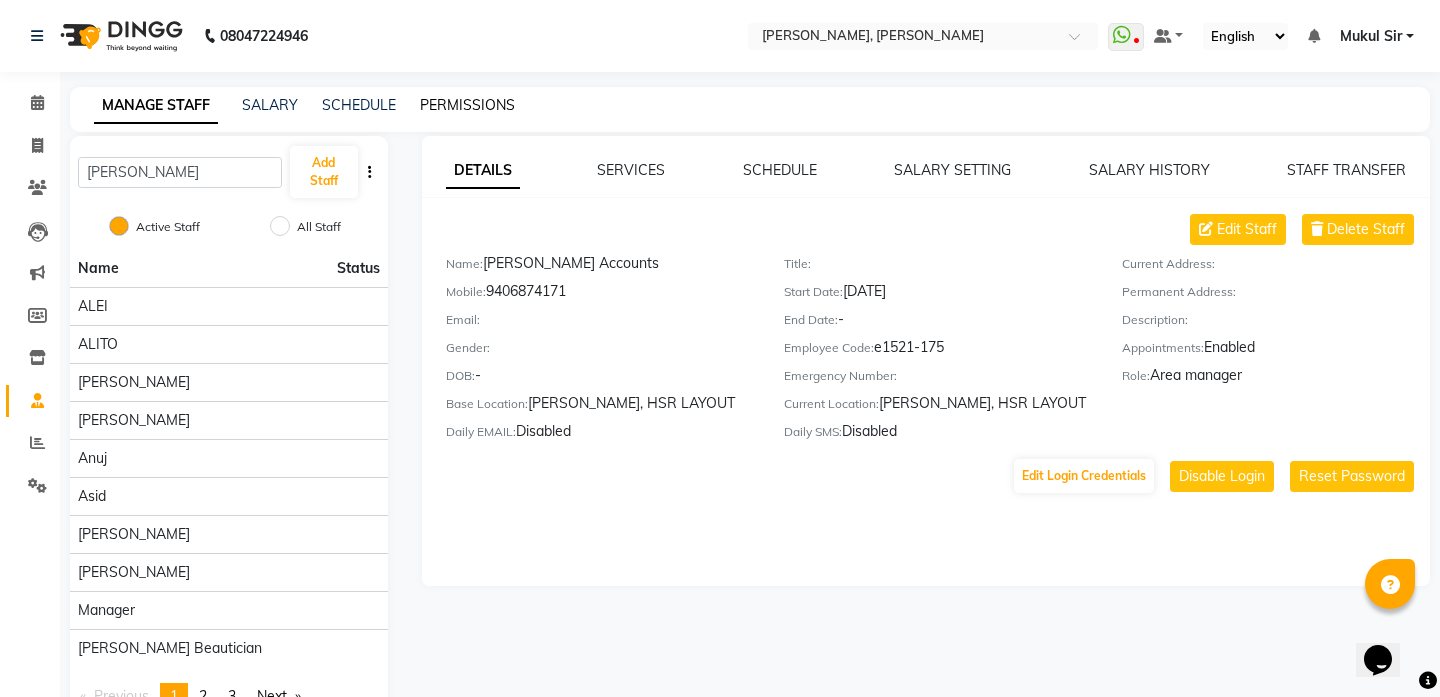 click on "PERMISSIONS" 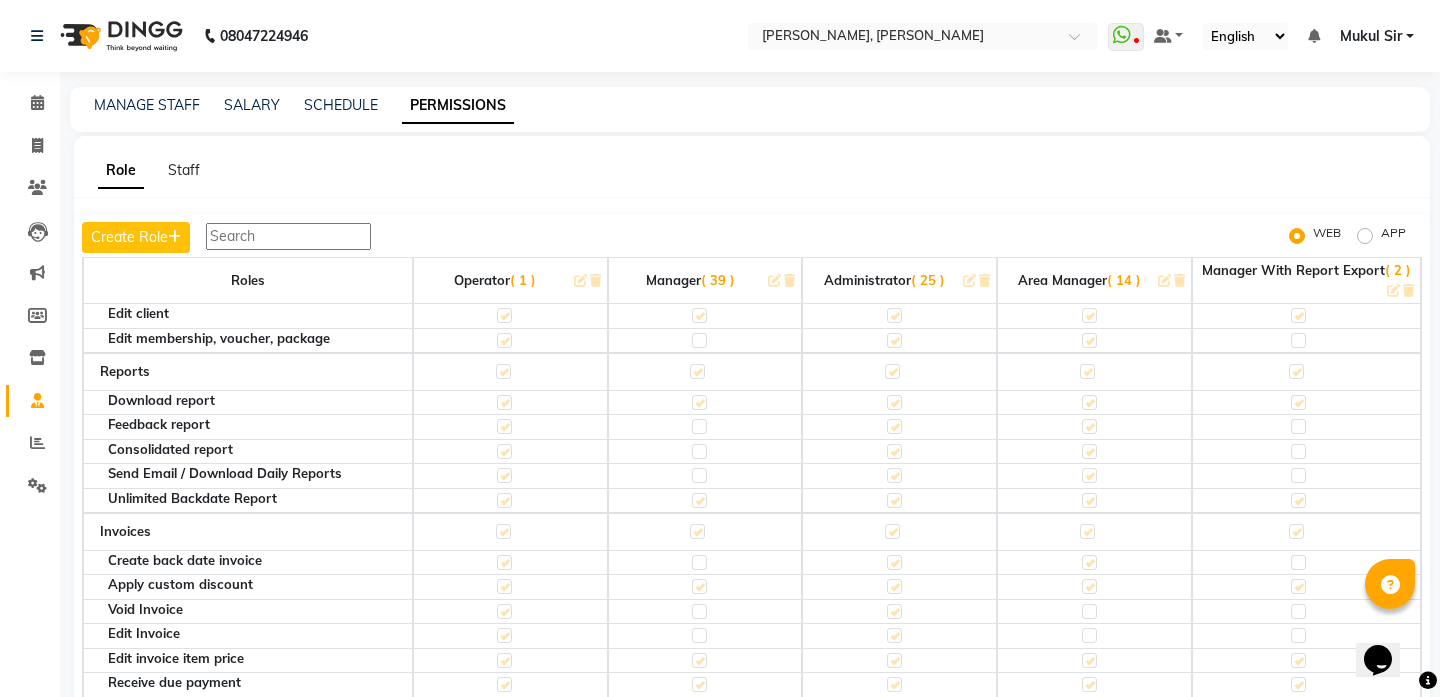 scroll, scrollTop: 0, scrollLeft: 0, axis: both 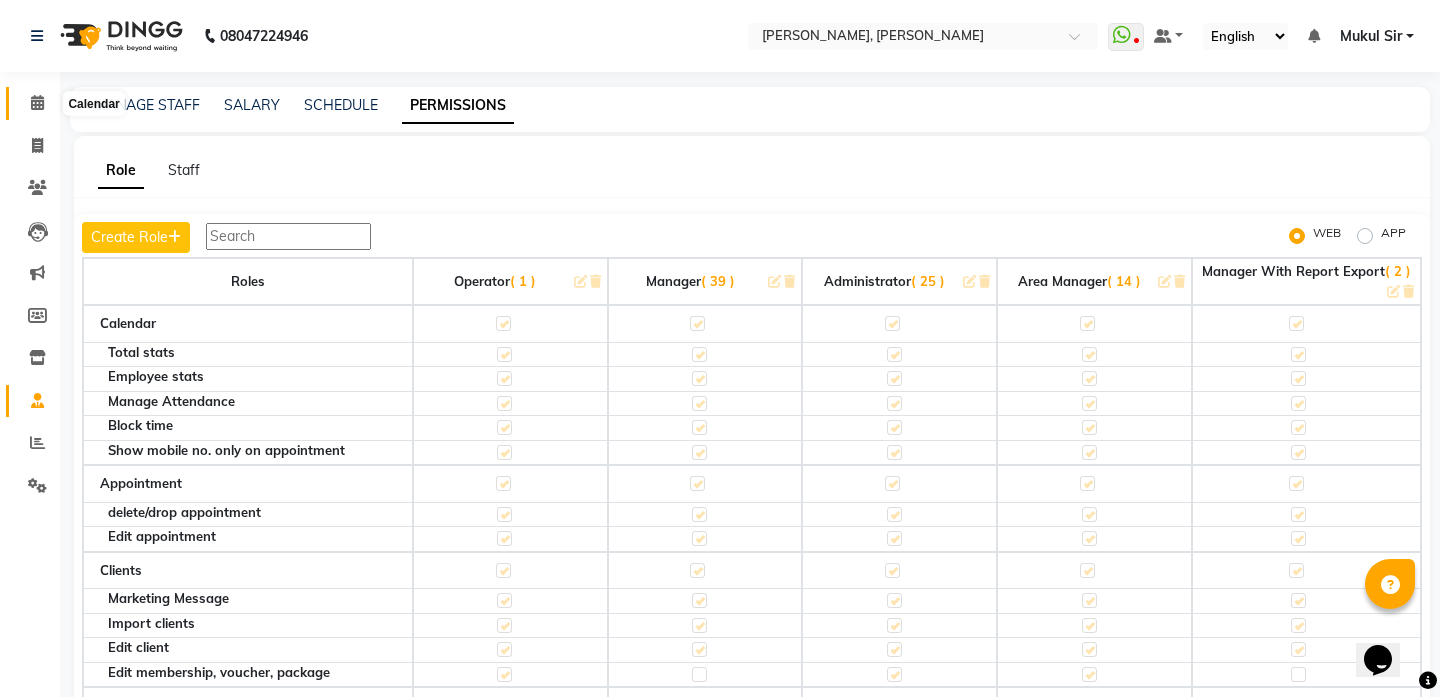 click 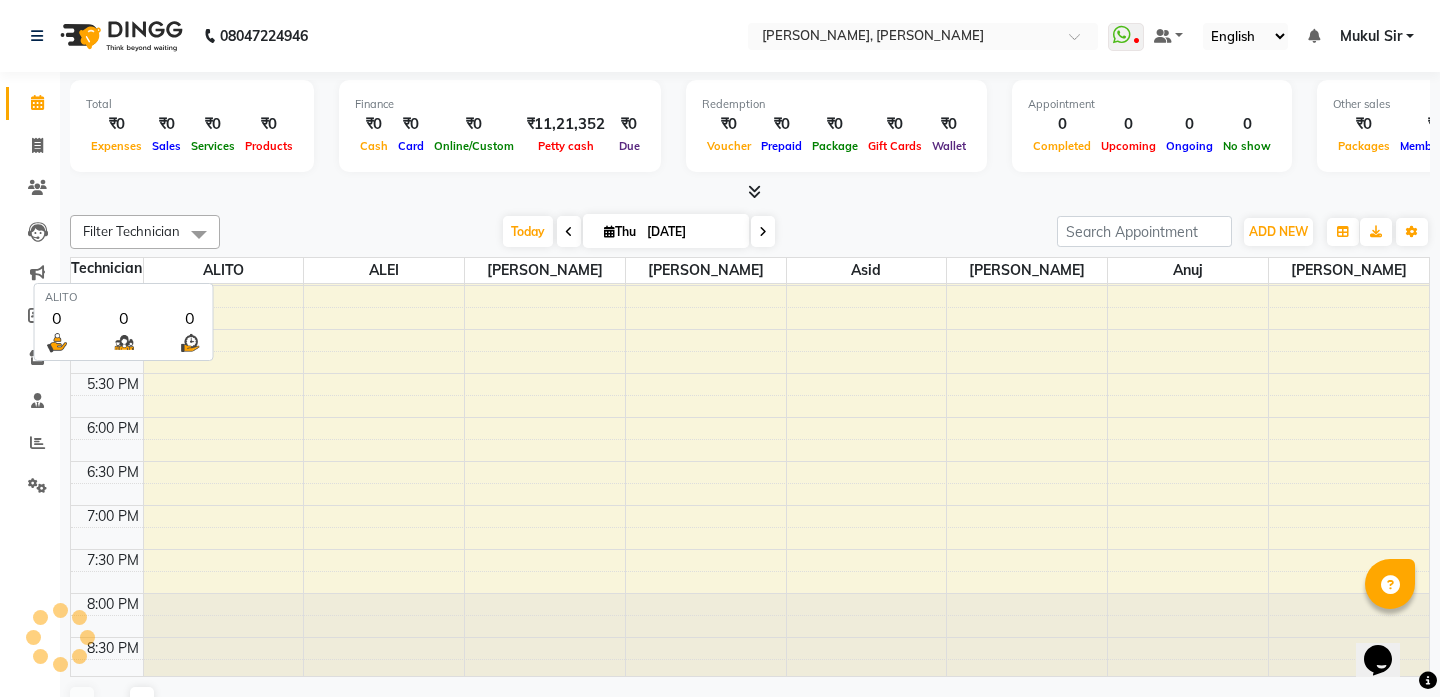 scroll, scrollTop: 0, scrollLeft: 0, axis: both 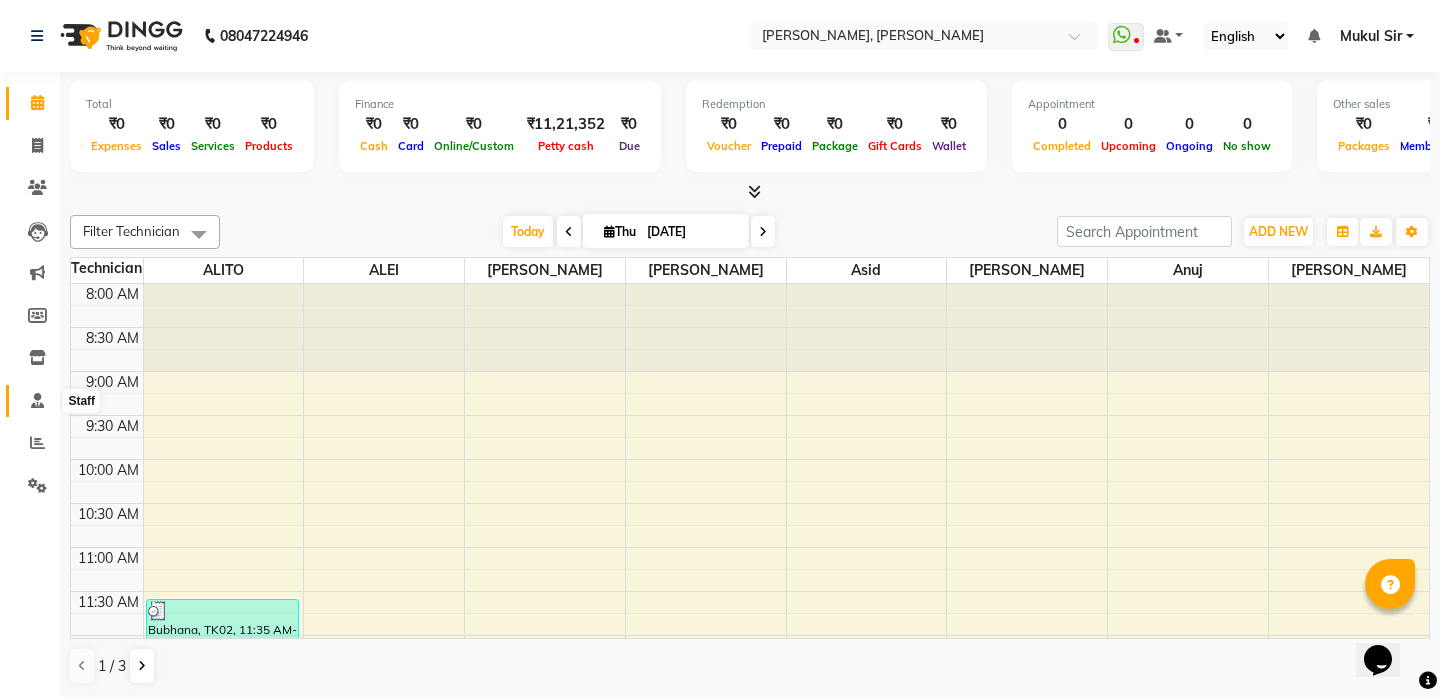 click 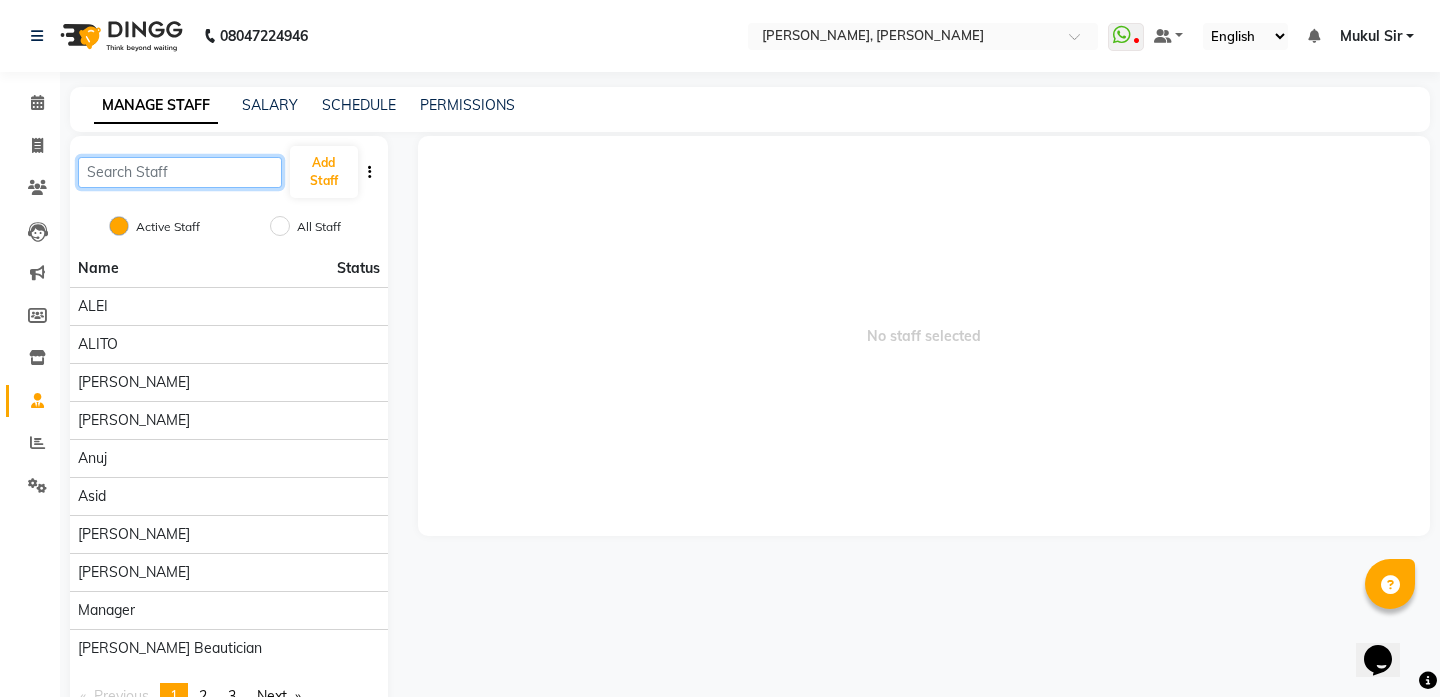 click 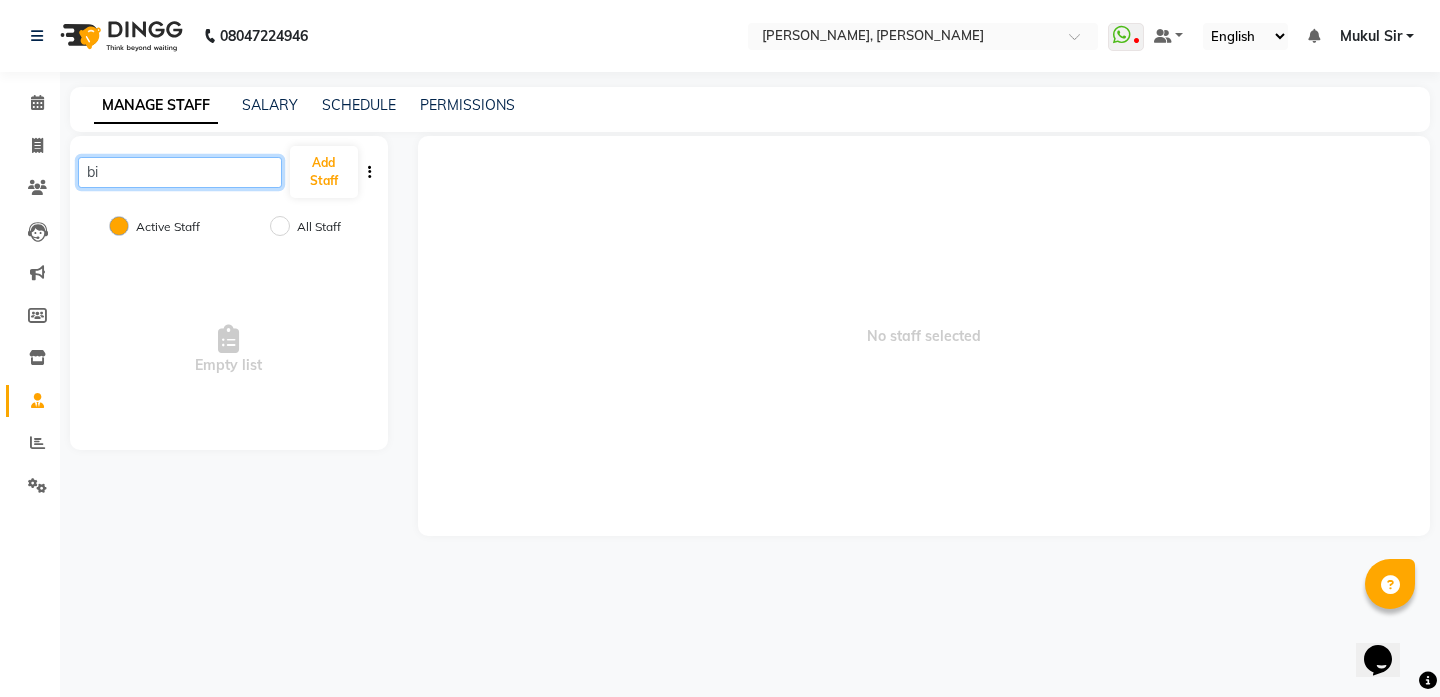 type on "b" 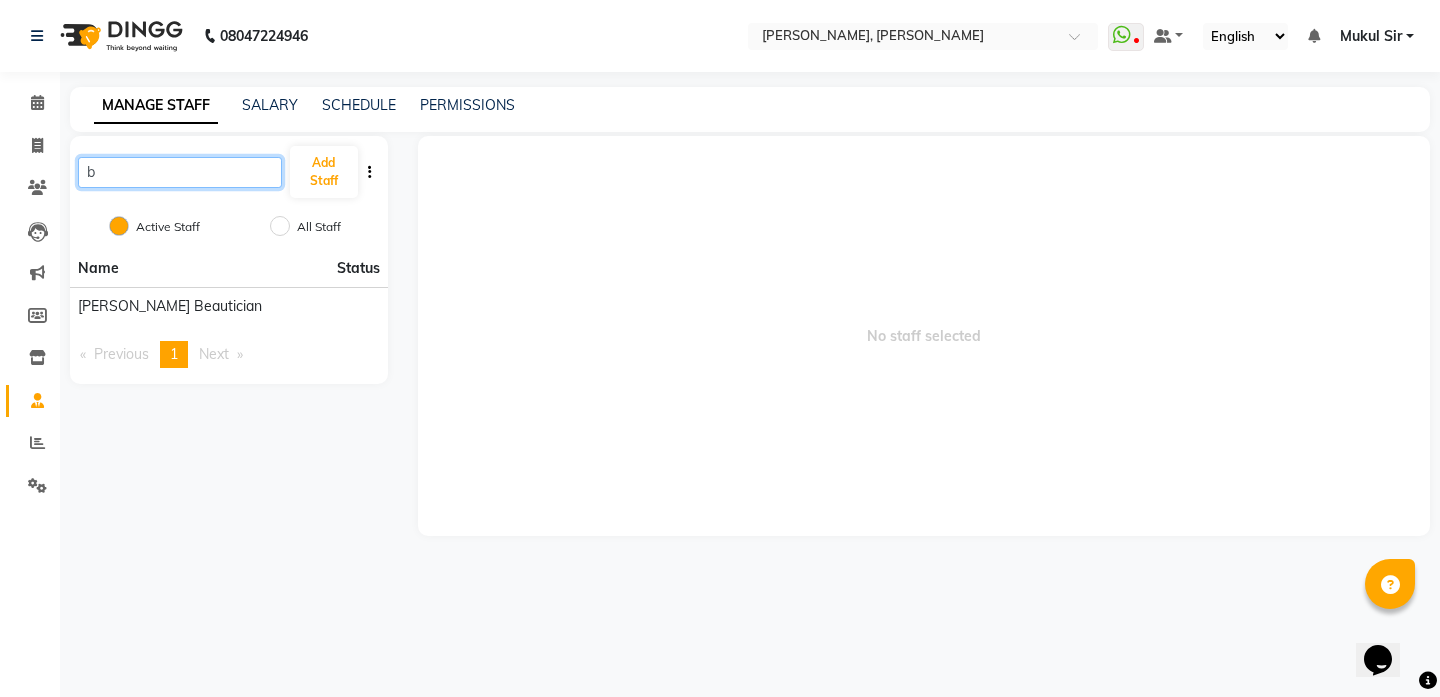type 